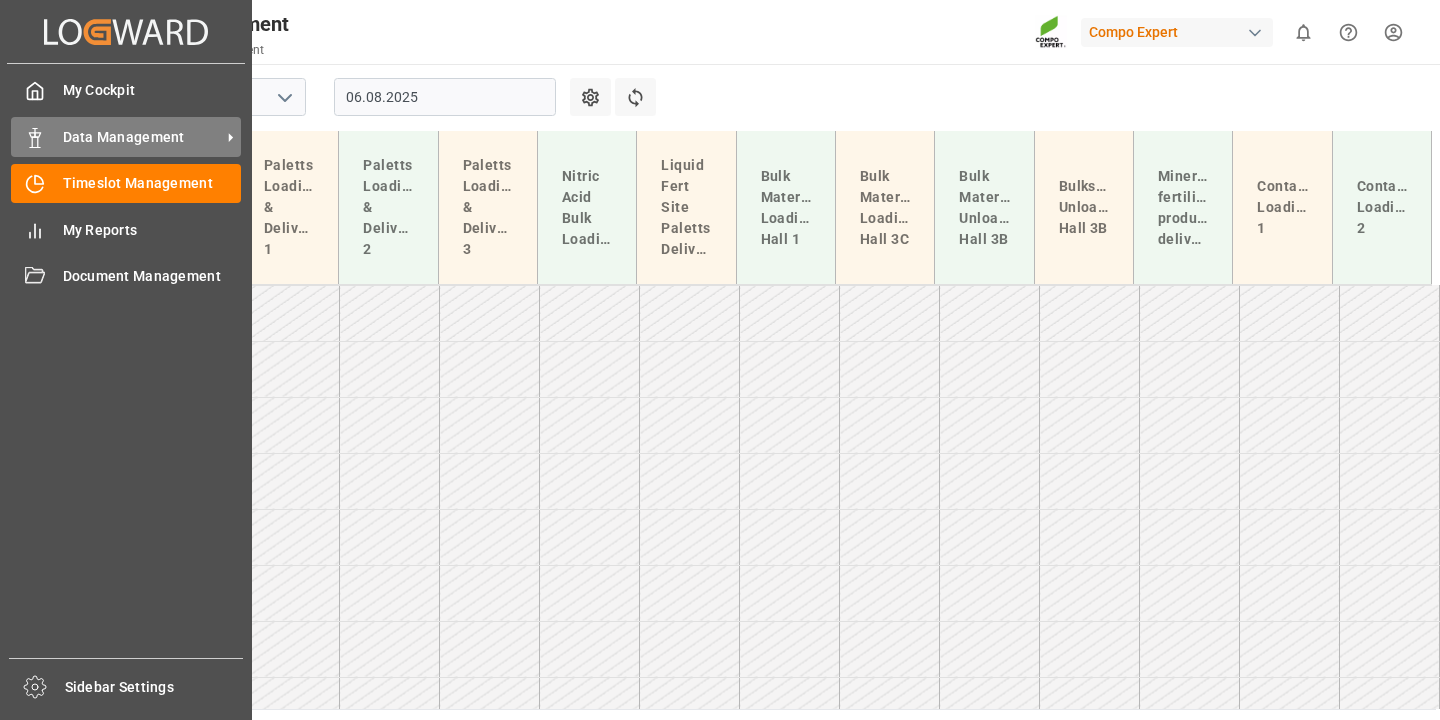 scroll, scrollTop: 0, scrollLeft: 0, axis: both 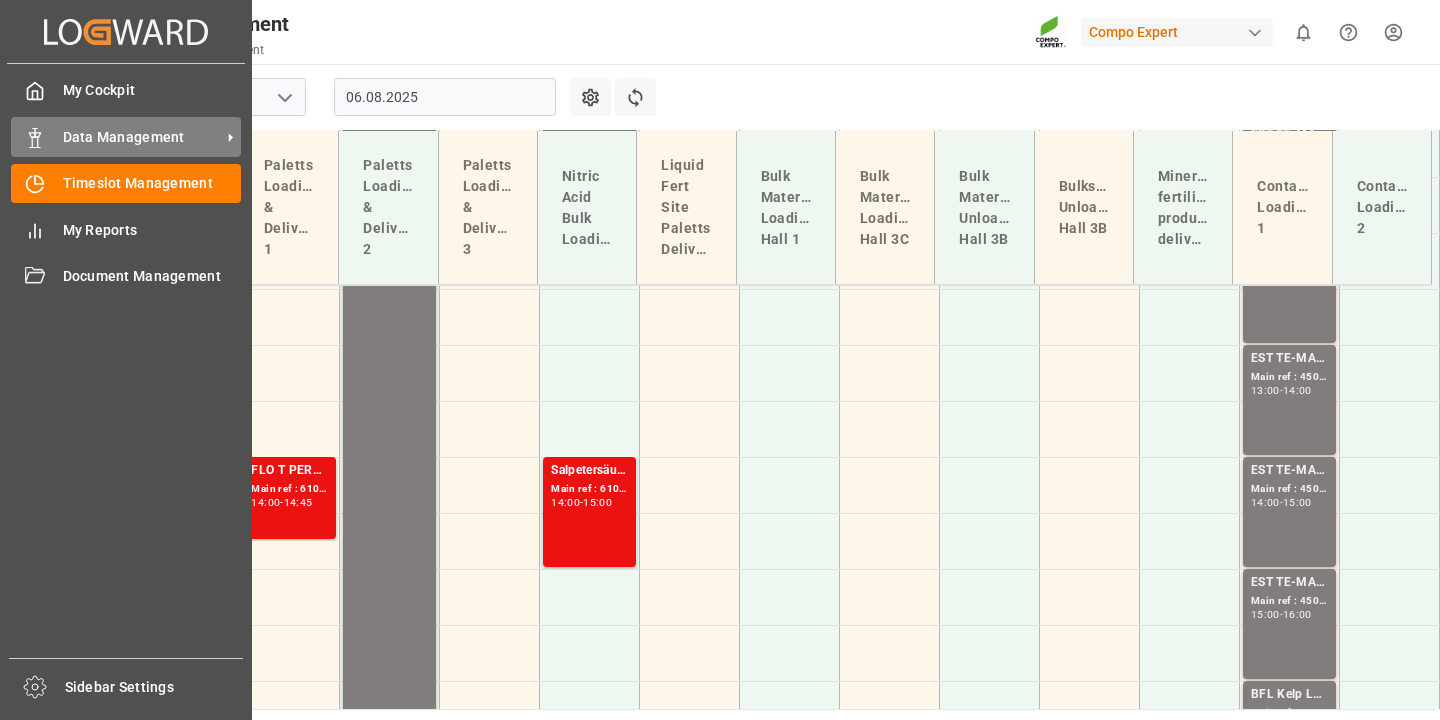 click on "Data Management" at bounding box center (142, 137) 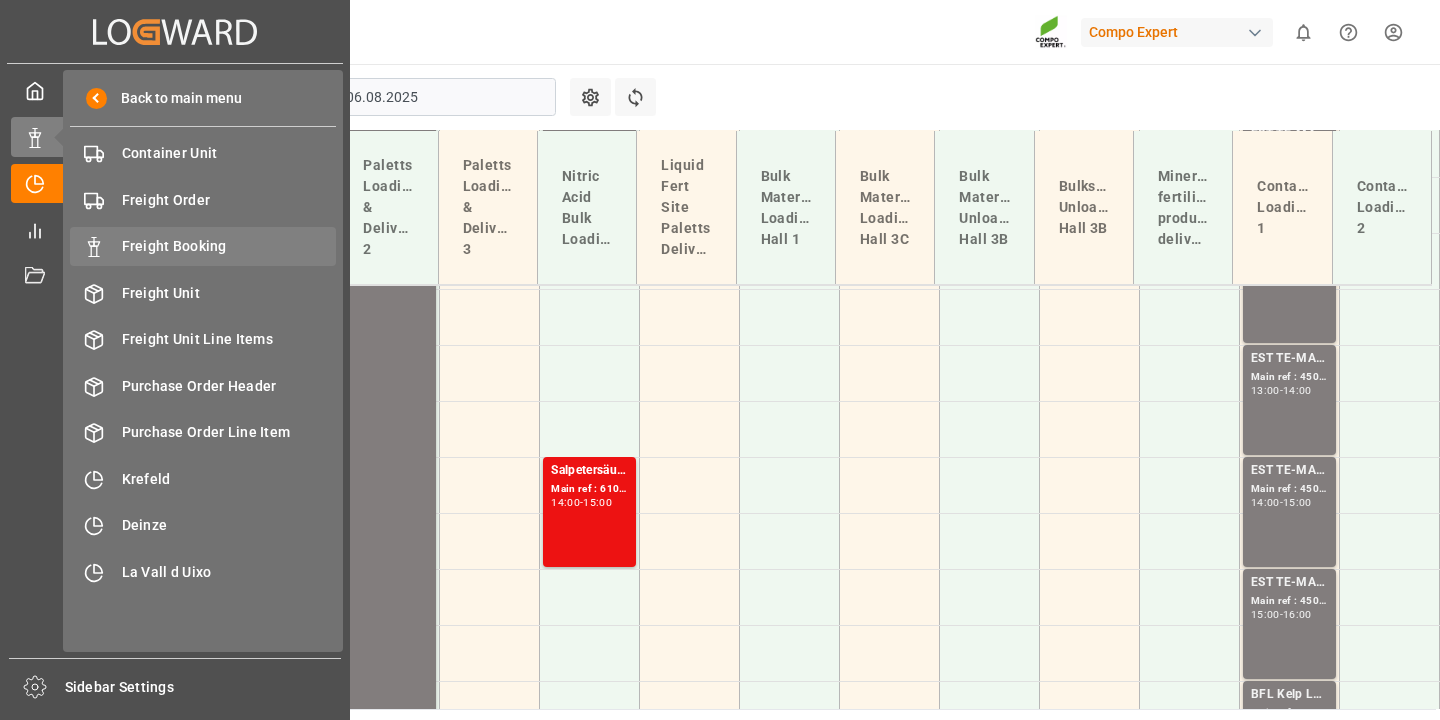 click on "Freight Booking" at bounding box center (229, 246) 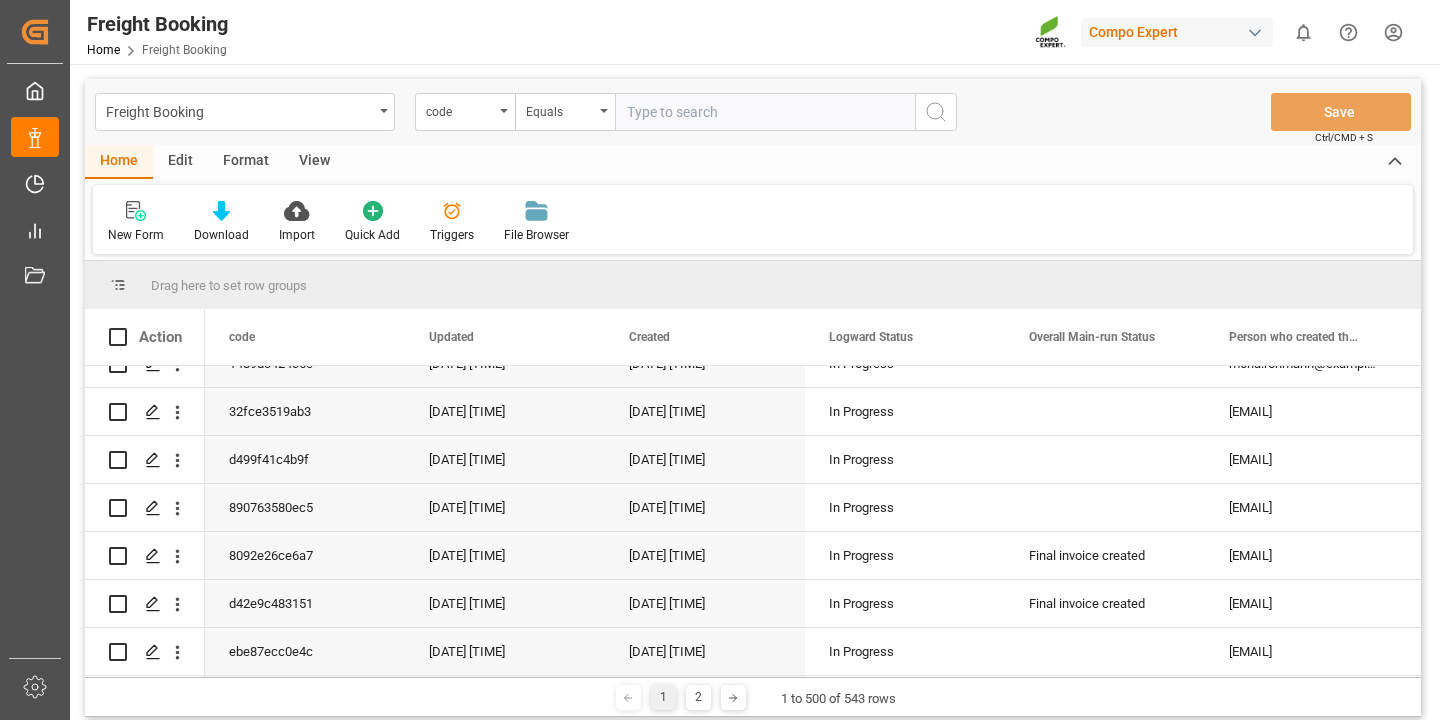 scroll, scrollTop: 166, scrollLeft: 0, axis: vertical 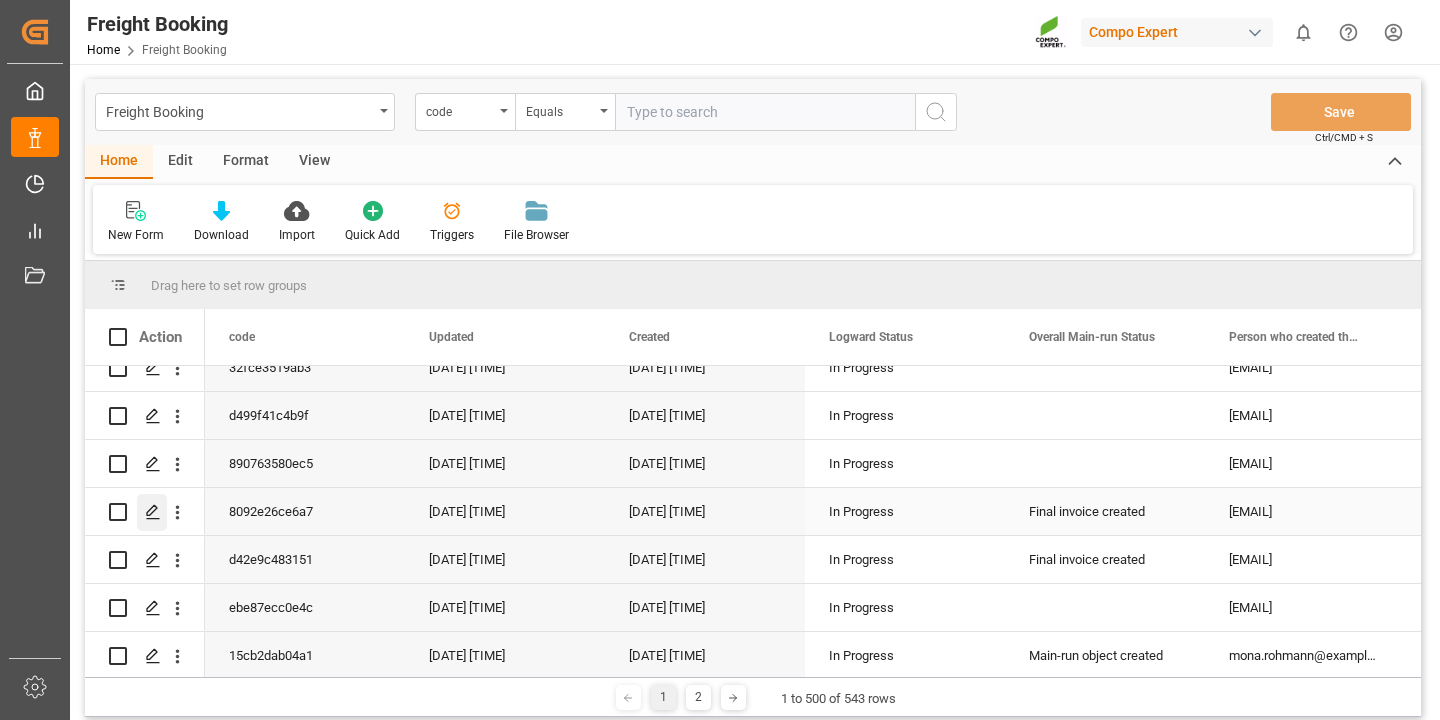 click at bounding box center (152, 512) 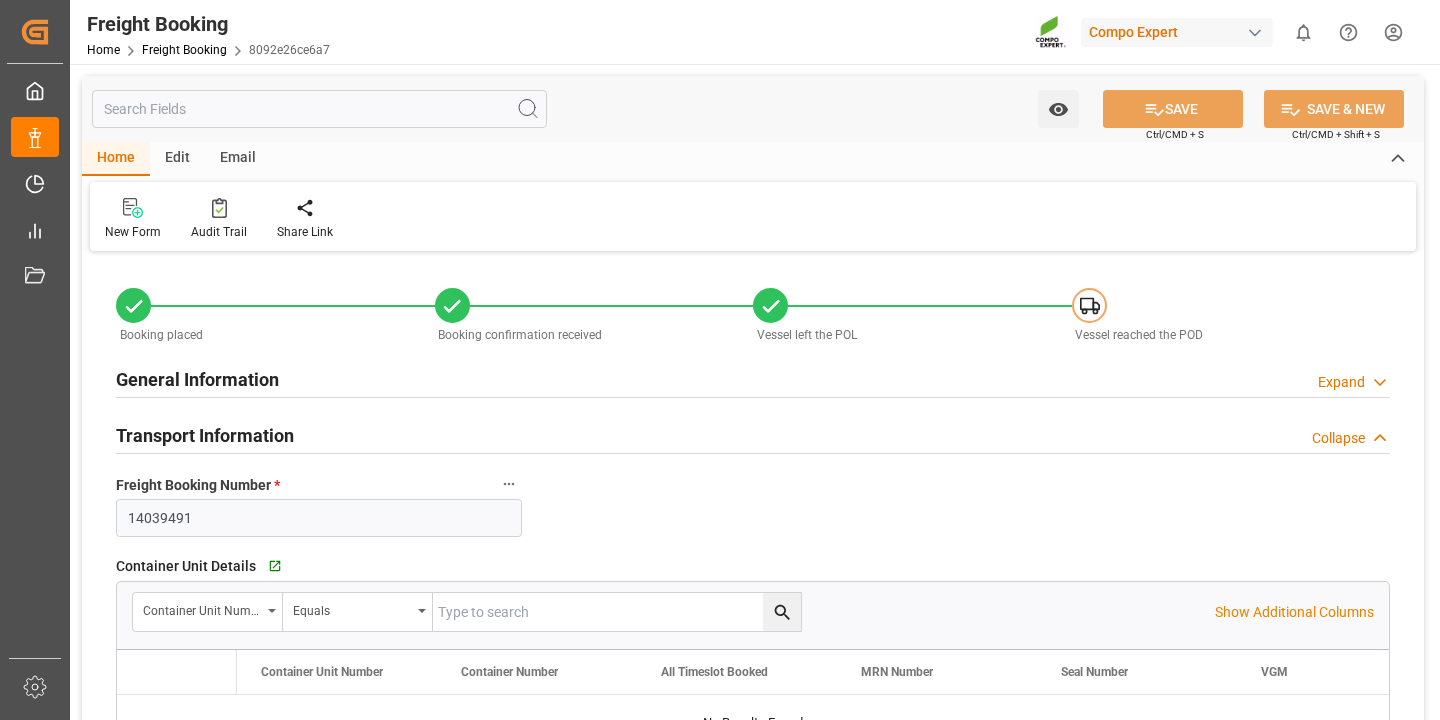 type on "MSCU" 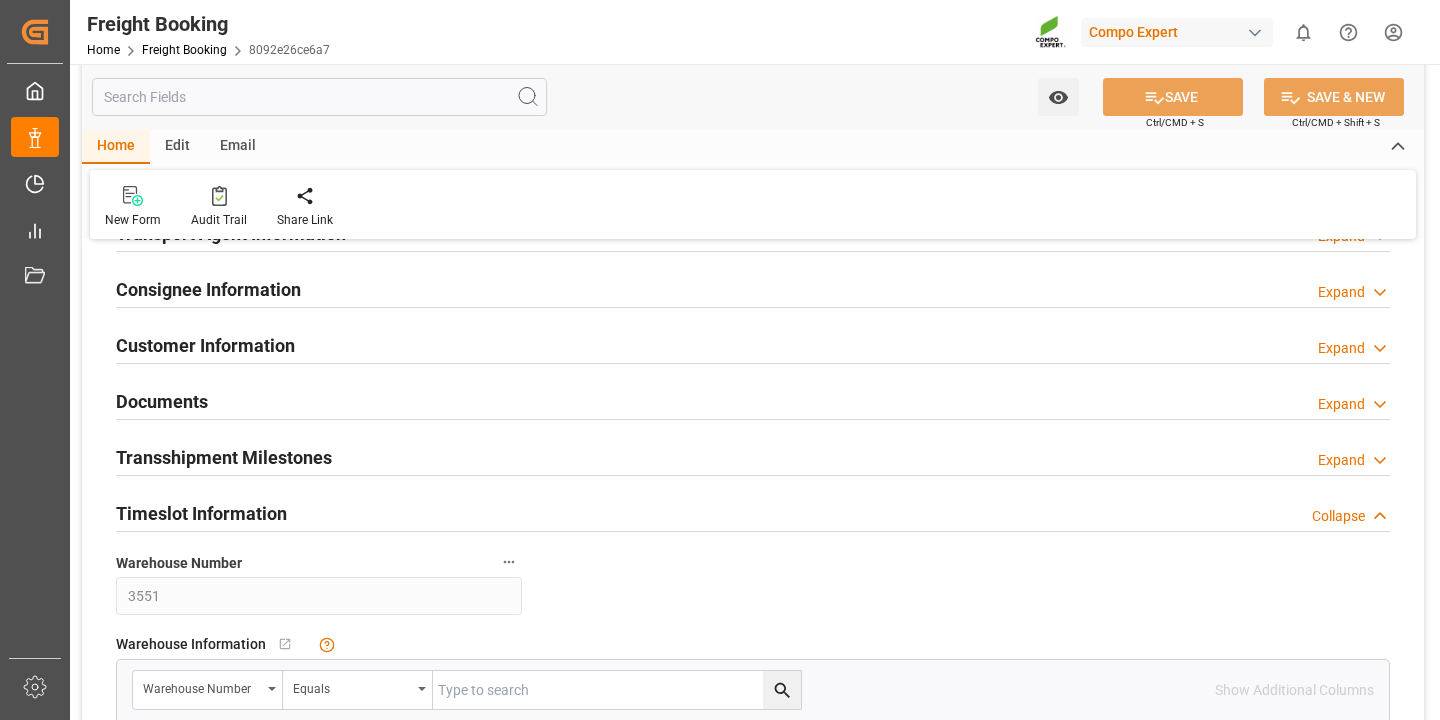 scroll, scrollTop: 2311, scrollLeft: 0, axis: vertical 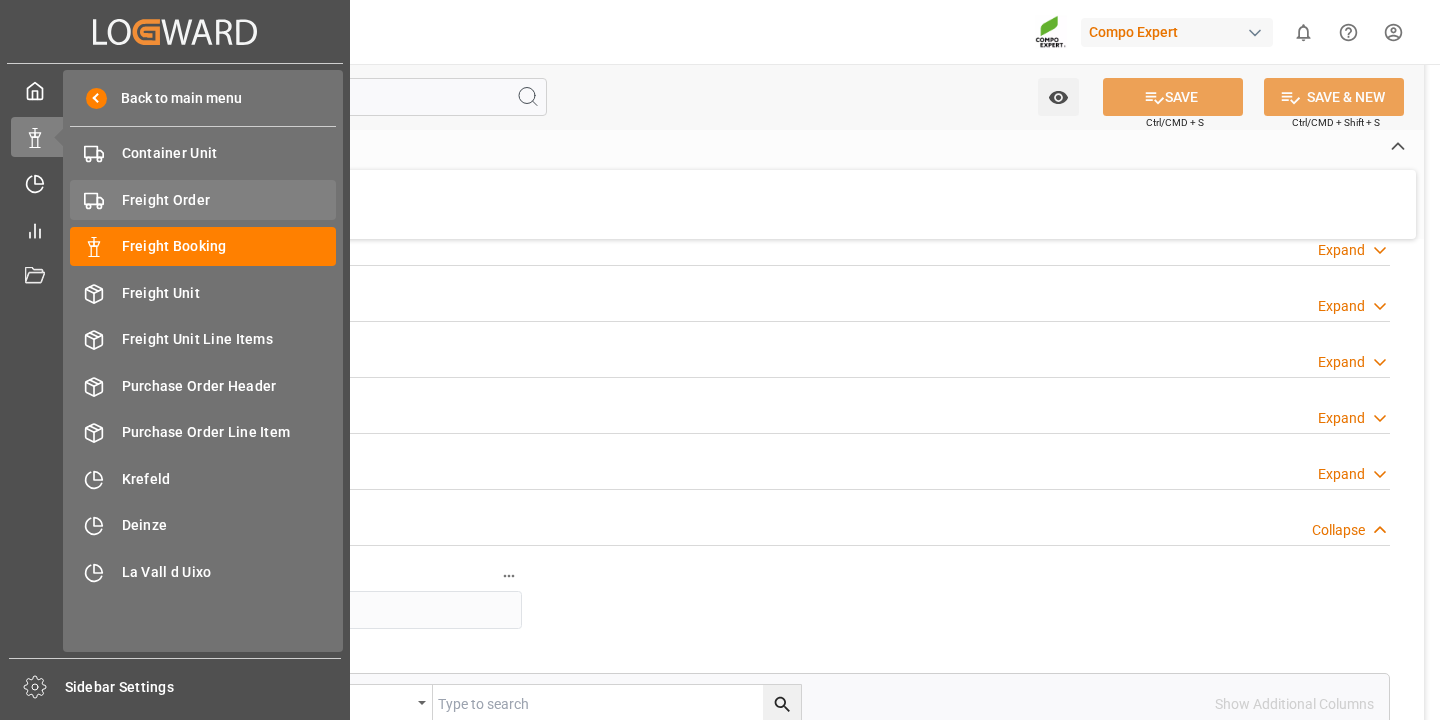 click on "Freight Order" at bounding box center [229, 200] 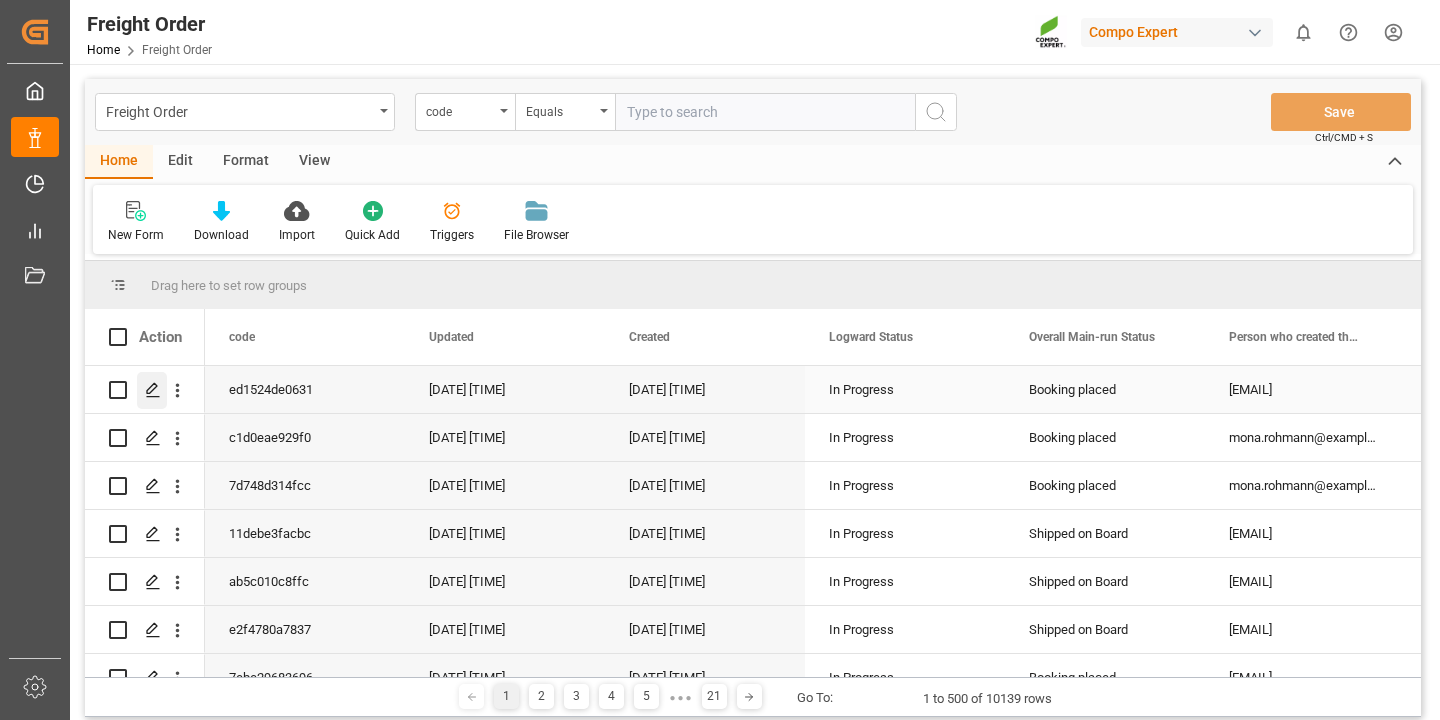 click 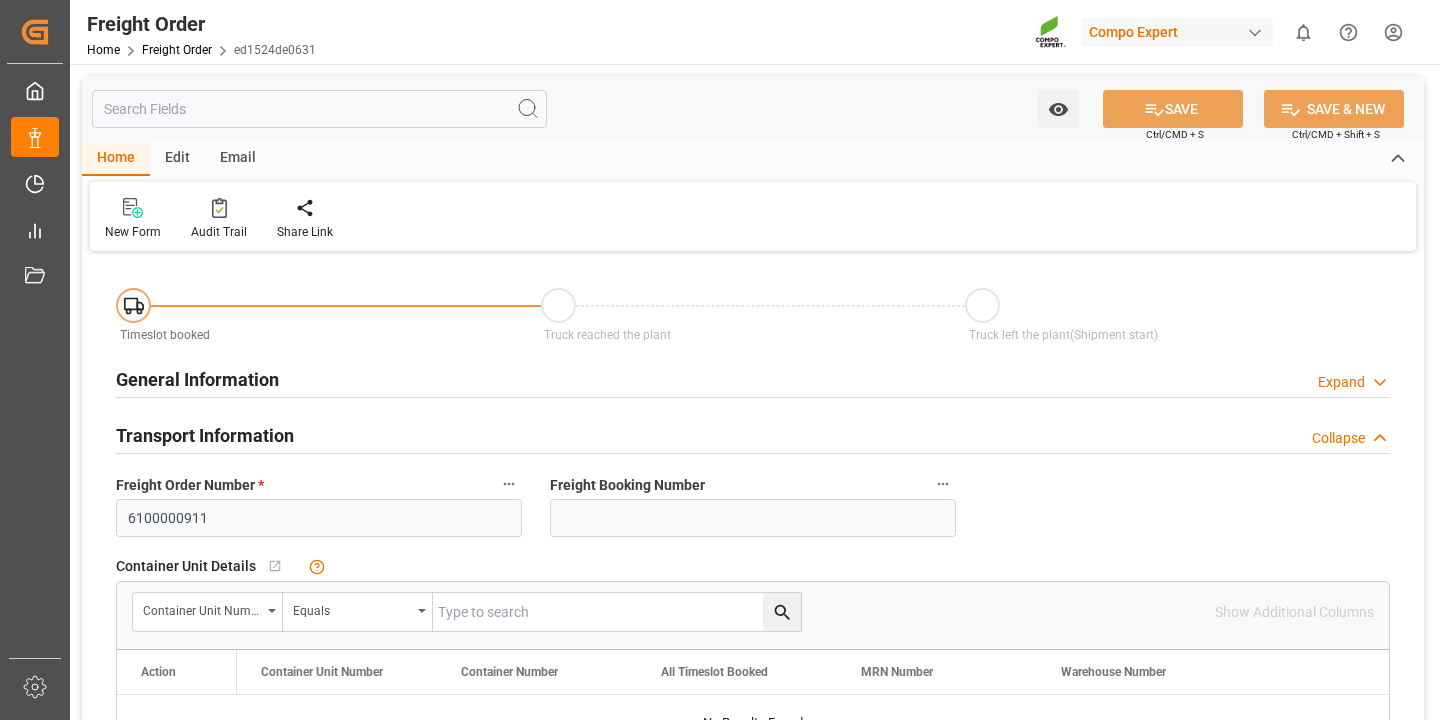 type on "[DATE] [TIME]" 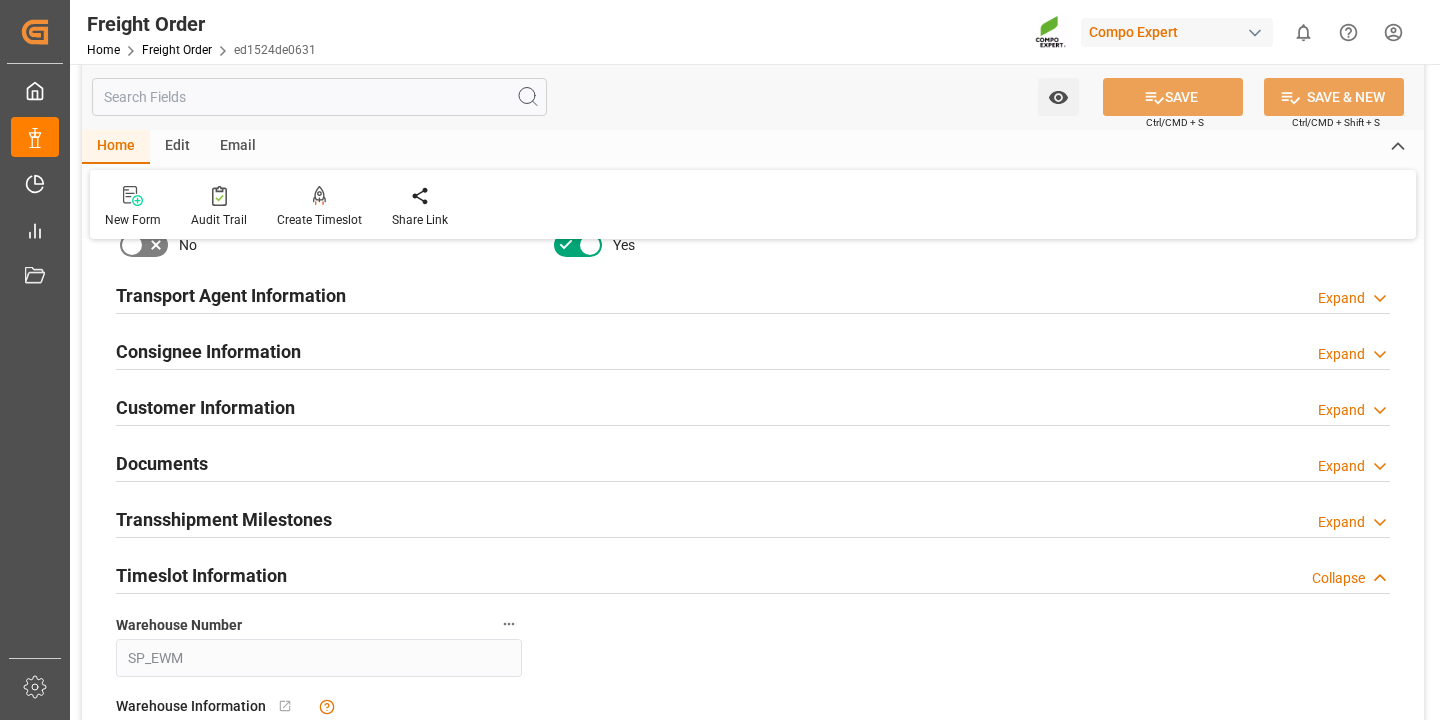 scroll, scrollTop: 1740, scrollLeft: 0, axis: vertical 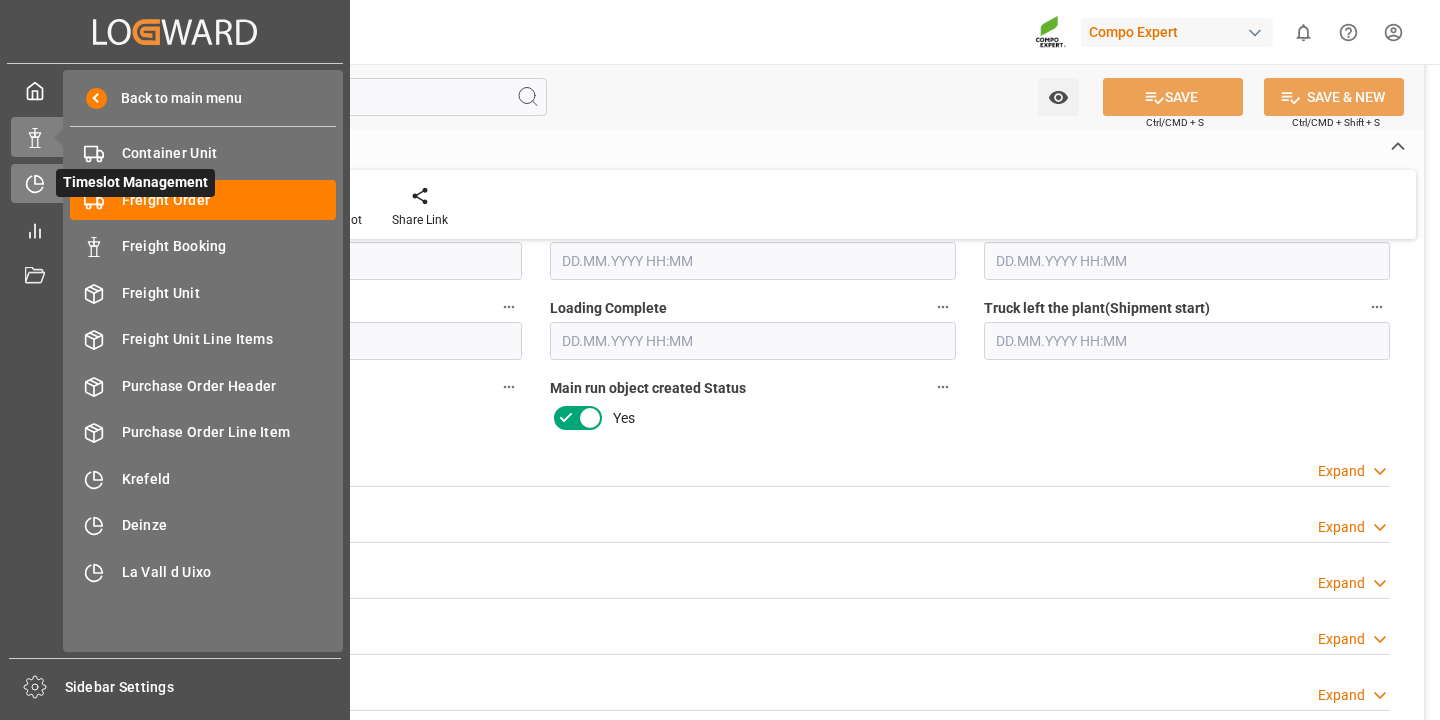 click 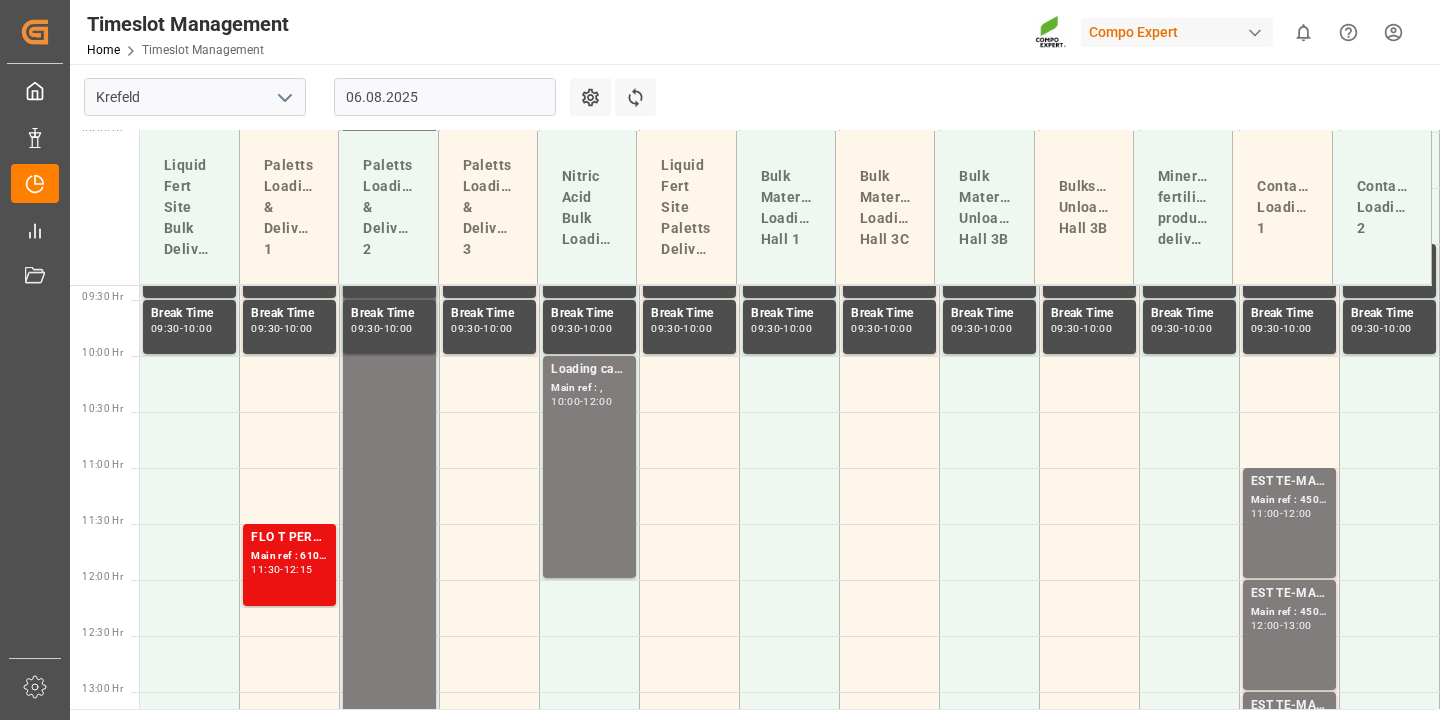 scroll, scrollTop: 1079, scrollLeft: 0, axis: vertical 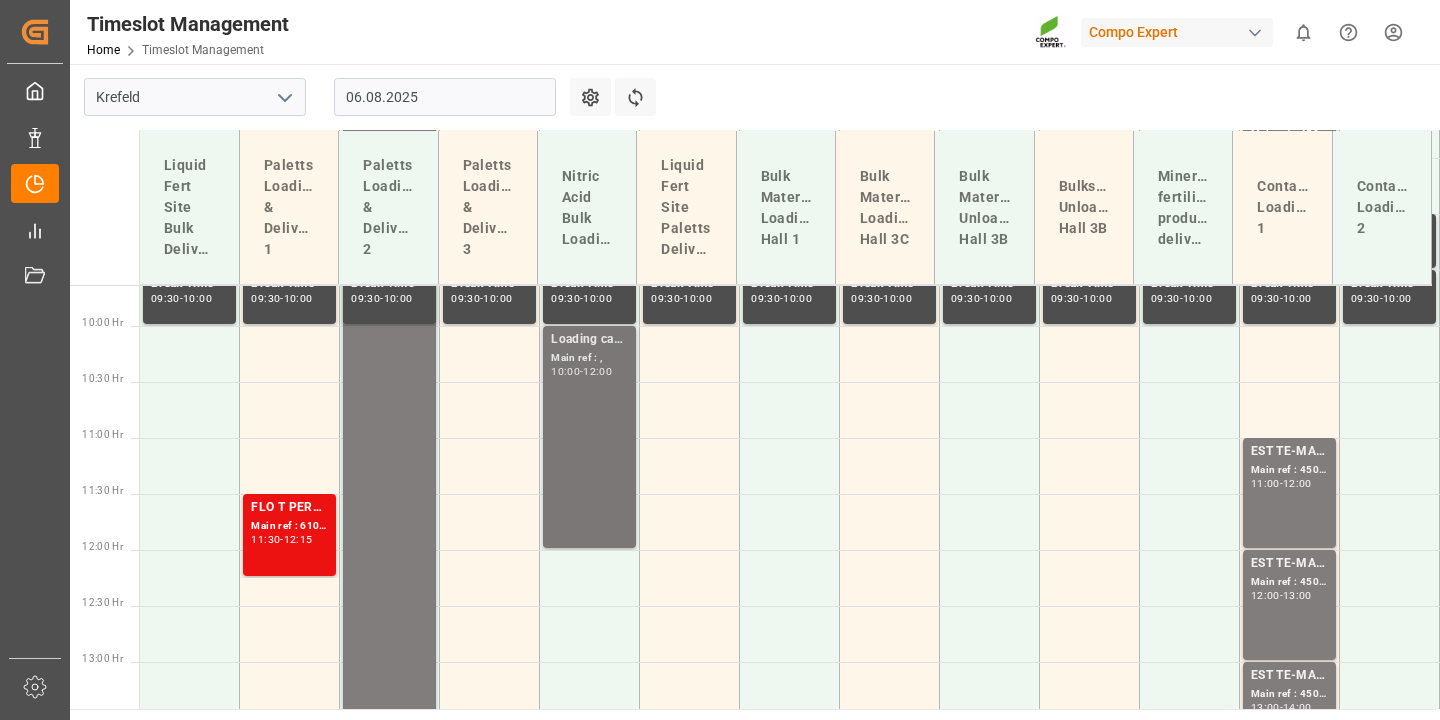 click on "Loading capacity Main ref : ,  [TIME]   -   [TIME]" at bounding box center [589, 437] 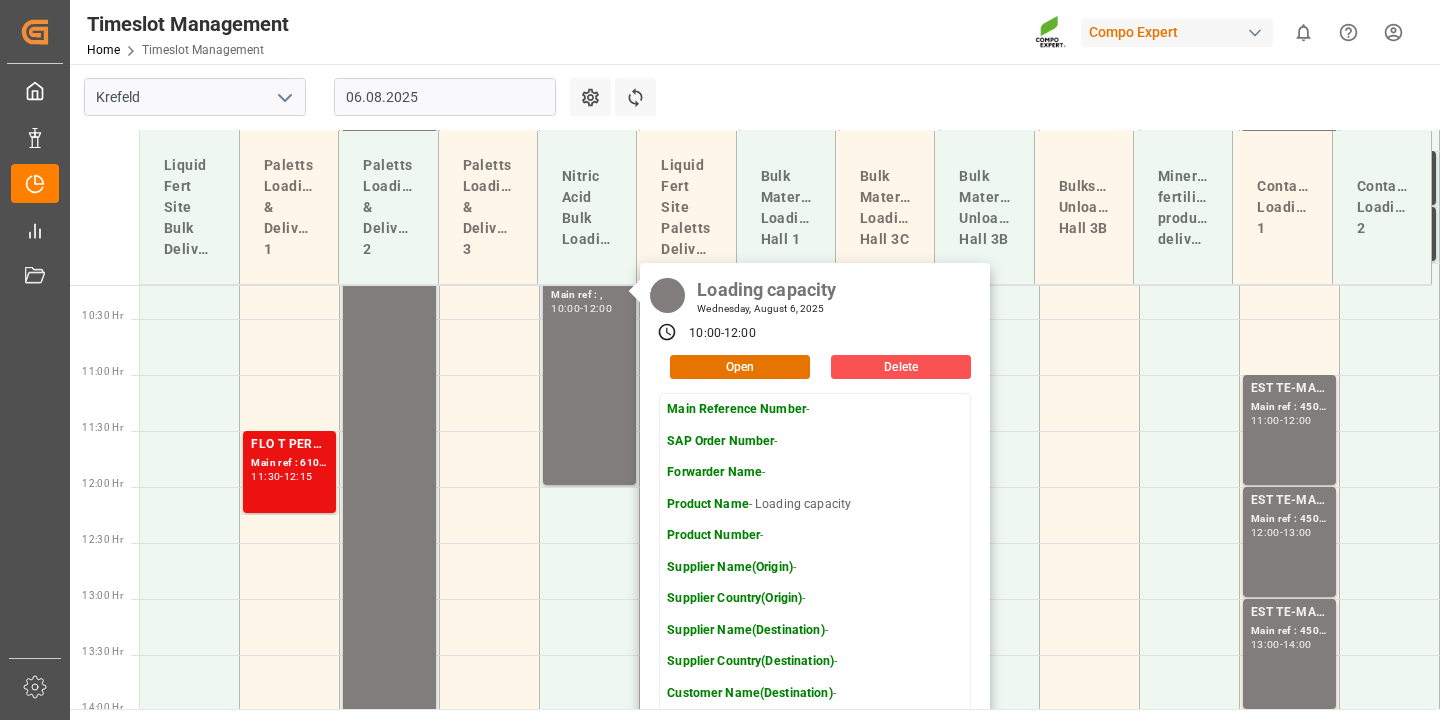 scroll, scrollTop: 1200, scrollLeft: 0, axis: vertical 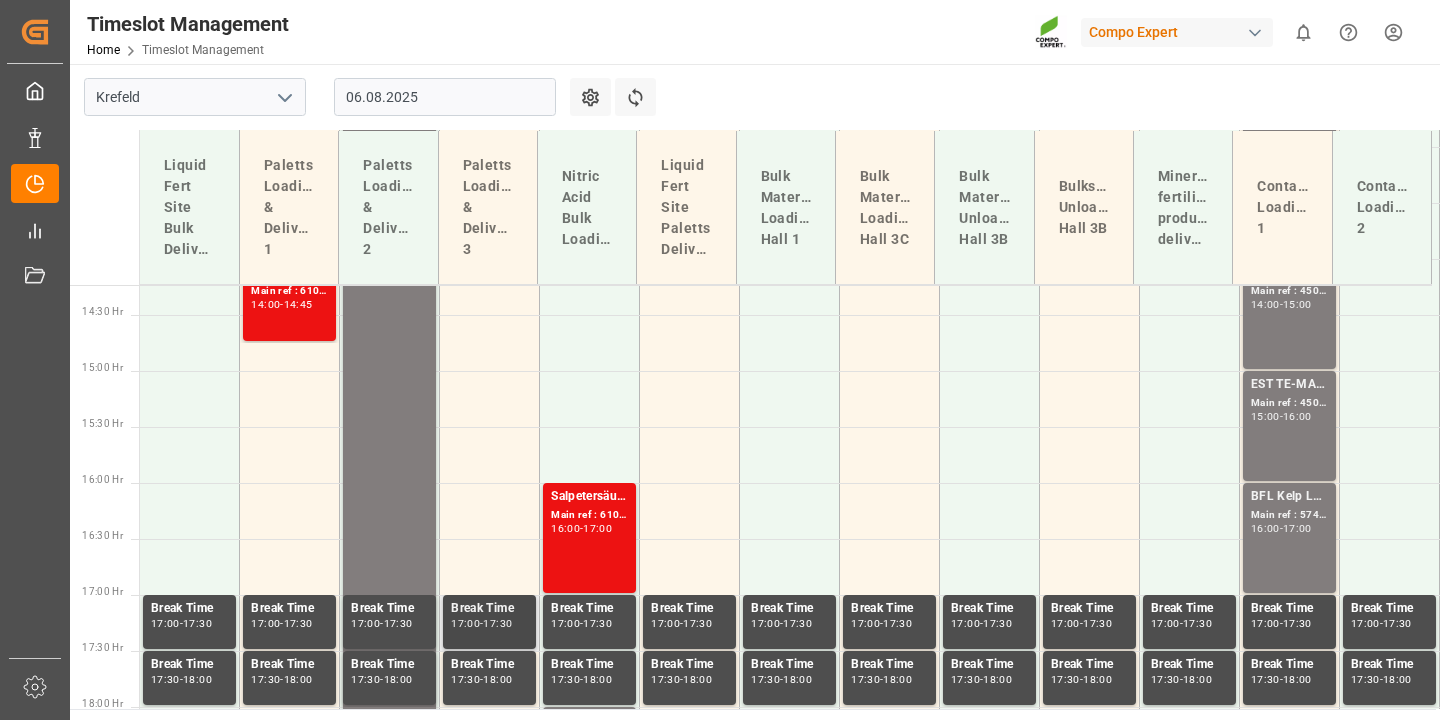 click on "-" at bounding box center (481, 623) 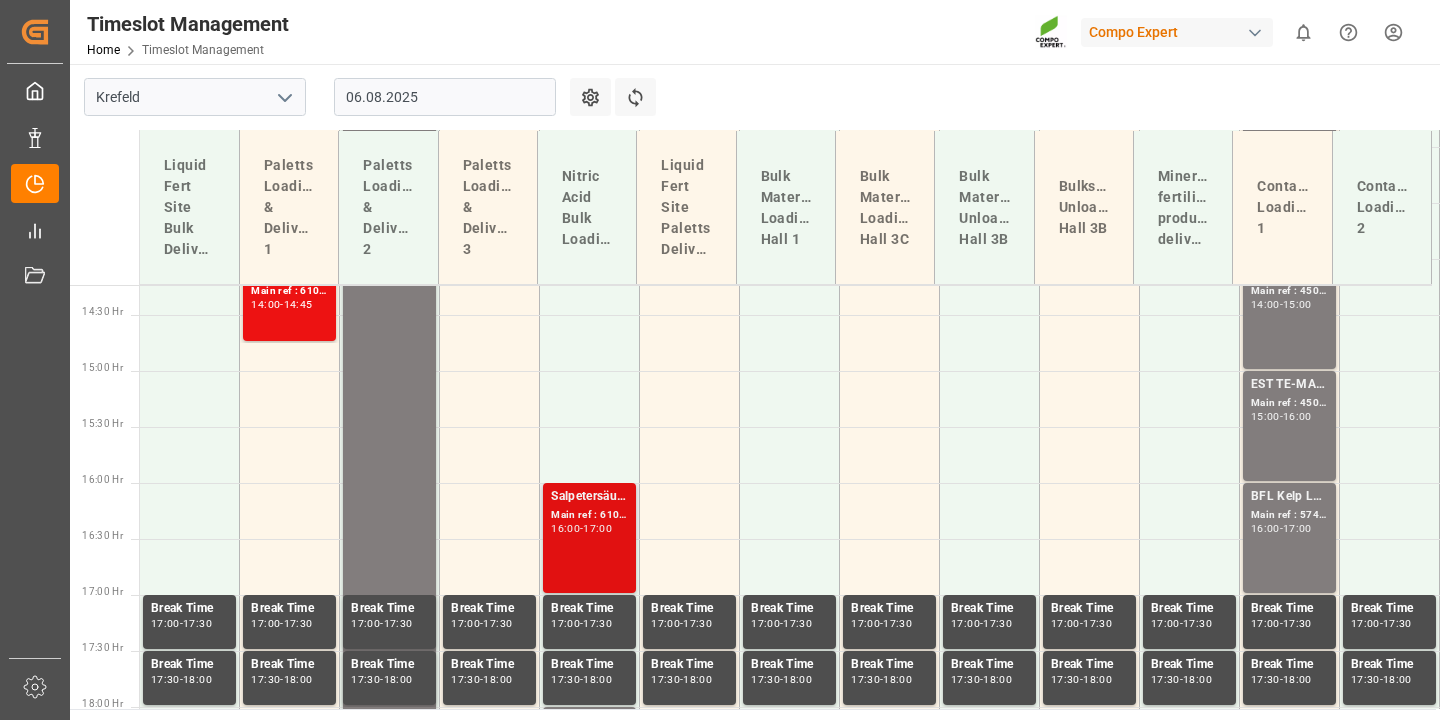 click on "[PRODUCT] [QUANTITY] [UNITS]; Main ref : [NUMBER], [NUMBER];  [TIME]  -   [TIME]" at bounding box center (589, 538) 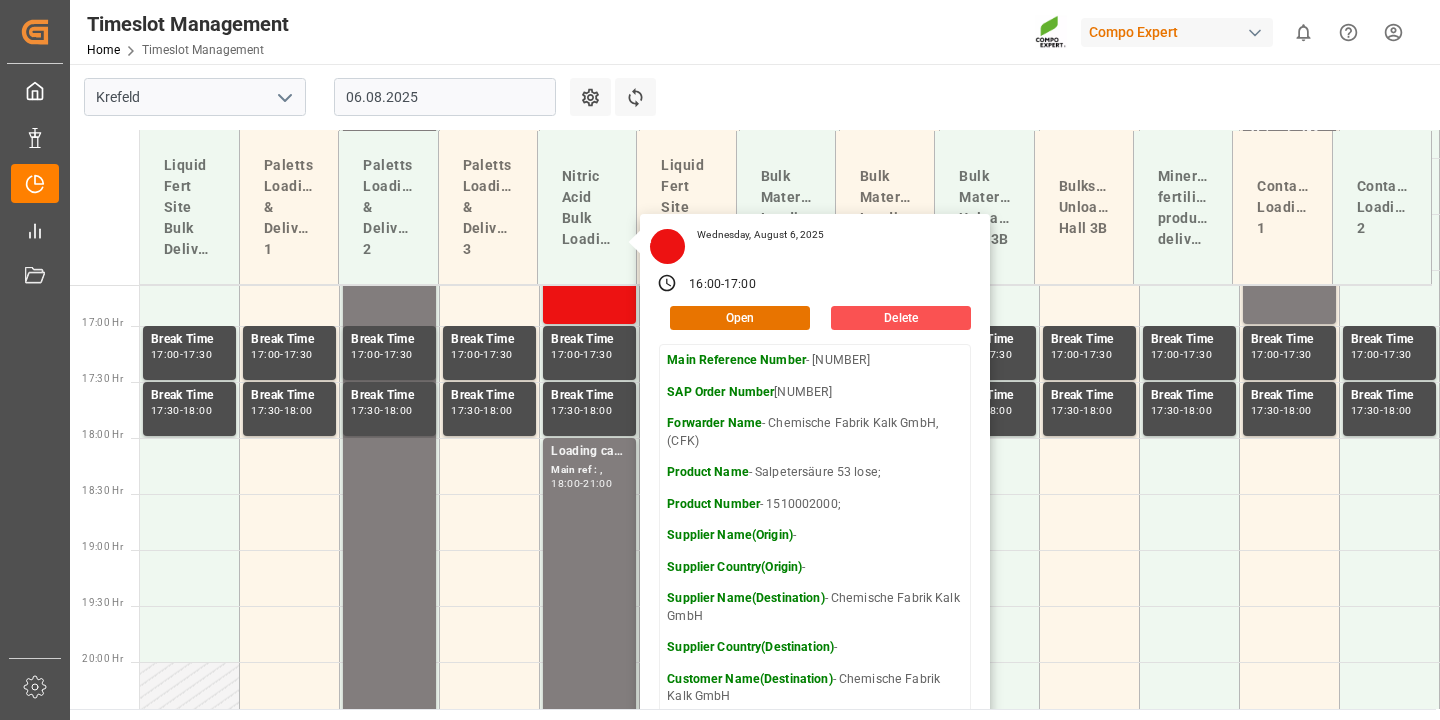 scroll, scrollTop: 1871, scrollLeft: 0, axis: vertical 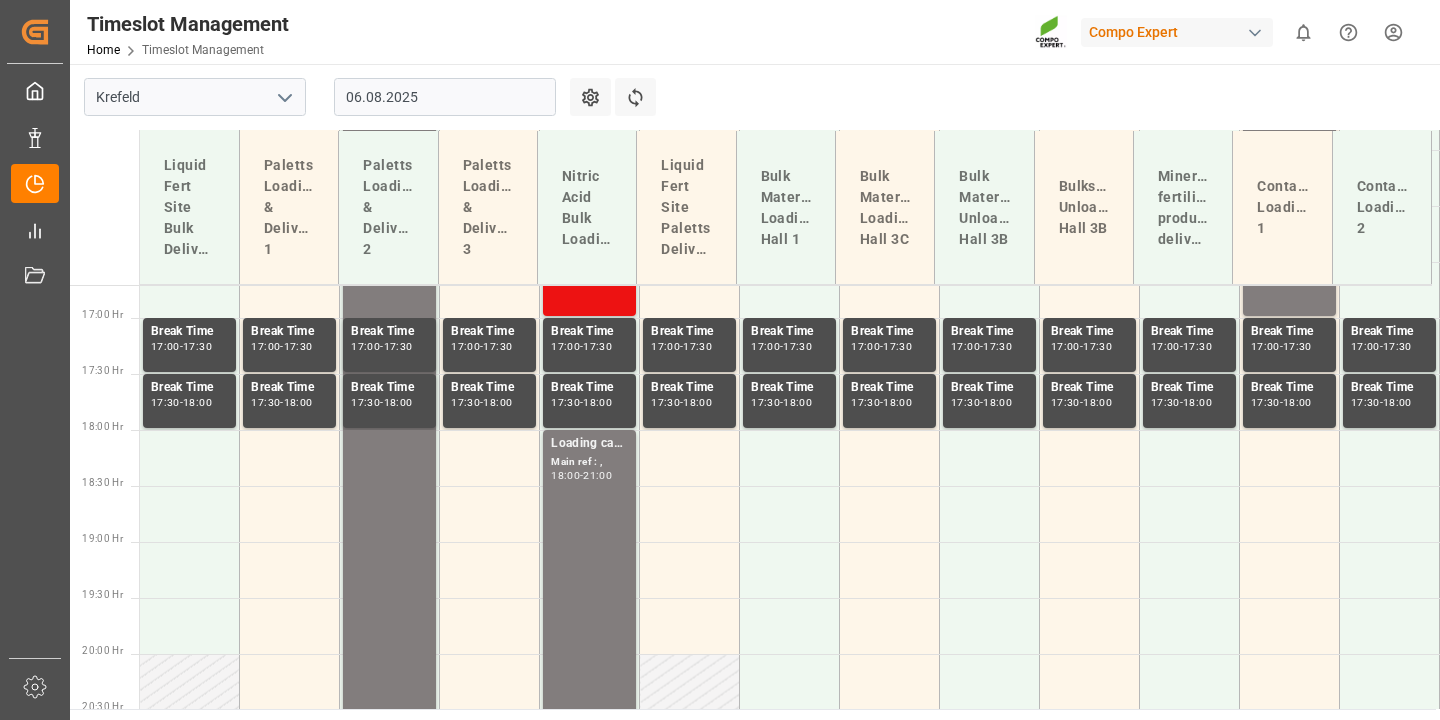 click on "Loading capacity Main ref : ,  [TIME]  -  [TIME]" at bounding box center (589, 597) 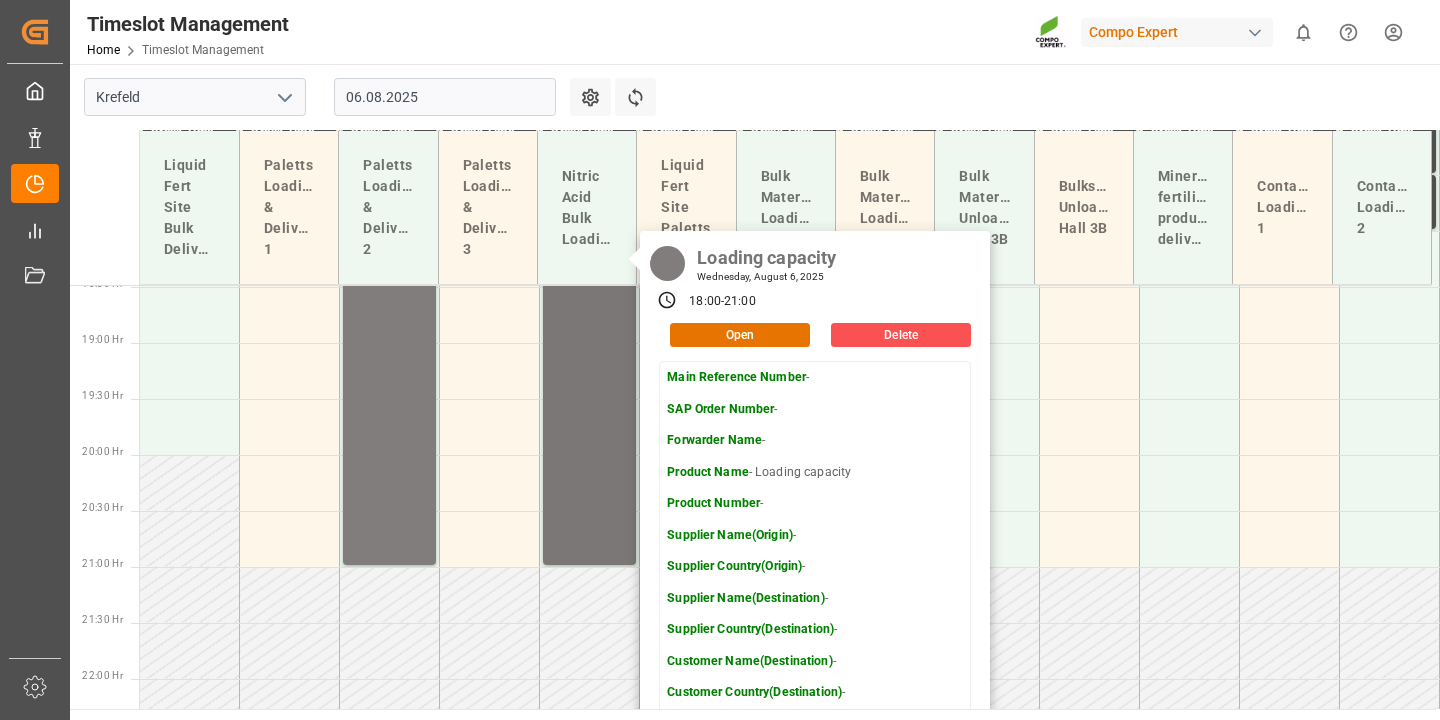 scroll, scrollTop: 2141, scrollLeft: 0, axis: vertical 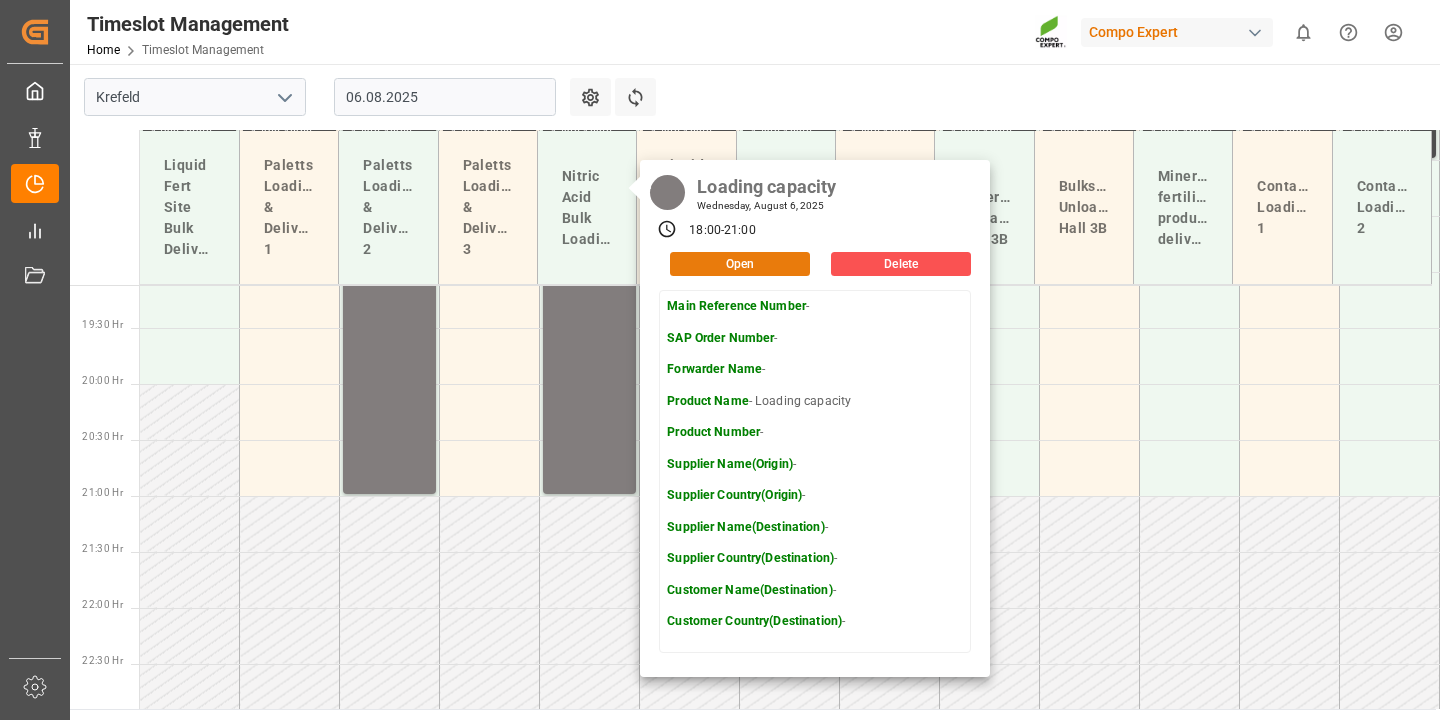 click on "Open" at bounding box center [740, 264] 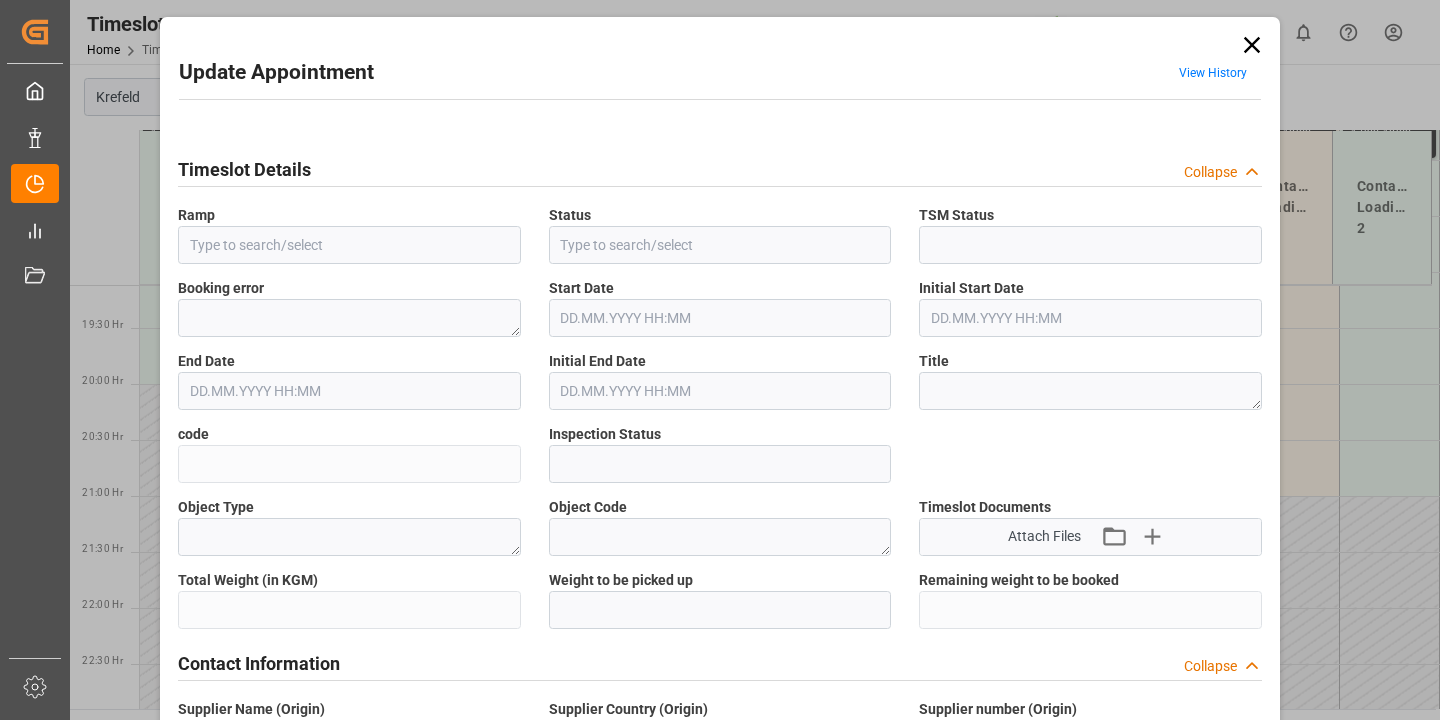 type on "Nitric Acid Bulk Loading" 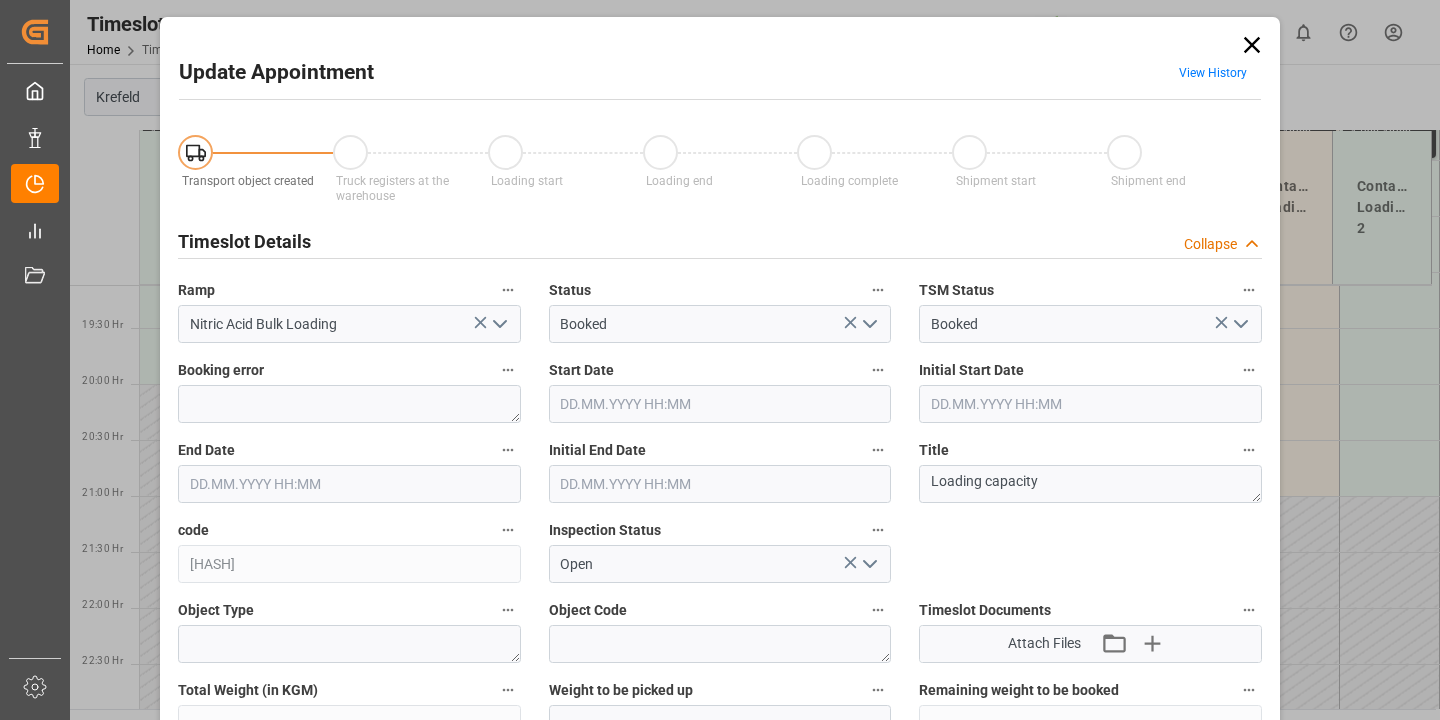type on "[DATE] [TIME]" 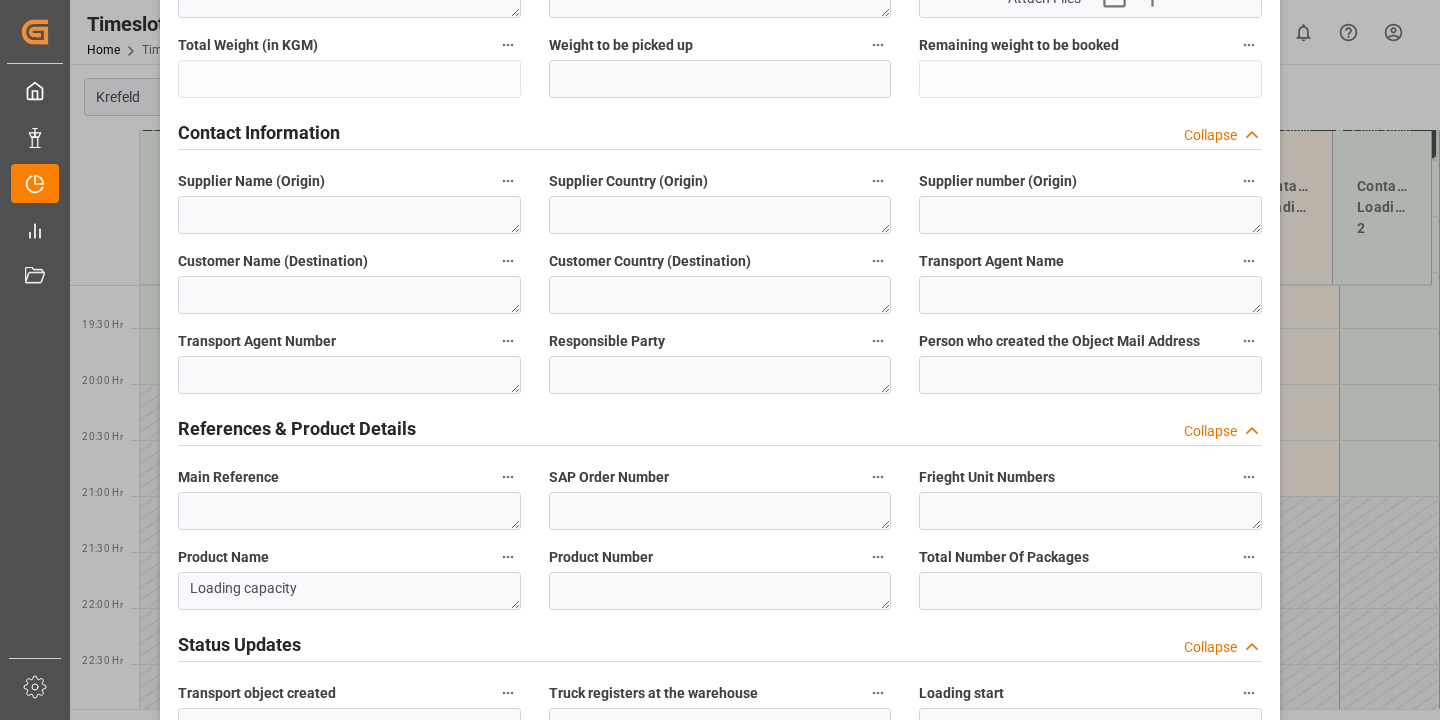 scroll, scrollTop: 0, scrollLeft: 0, axis: both 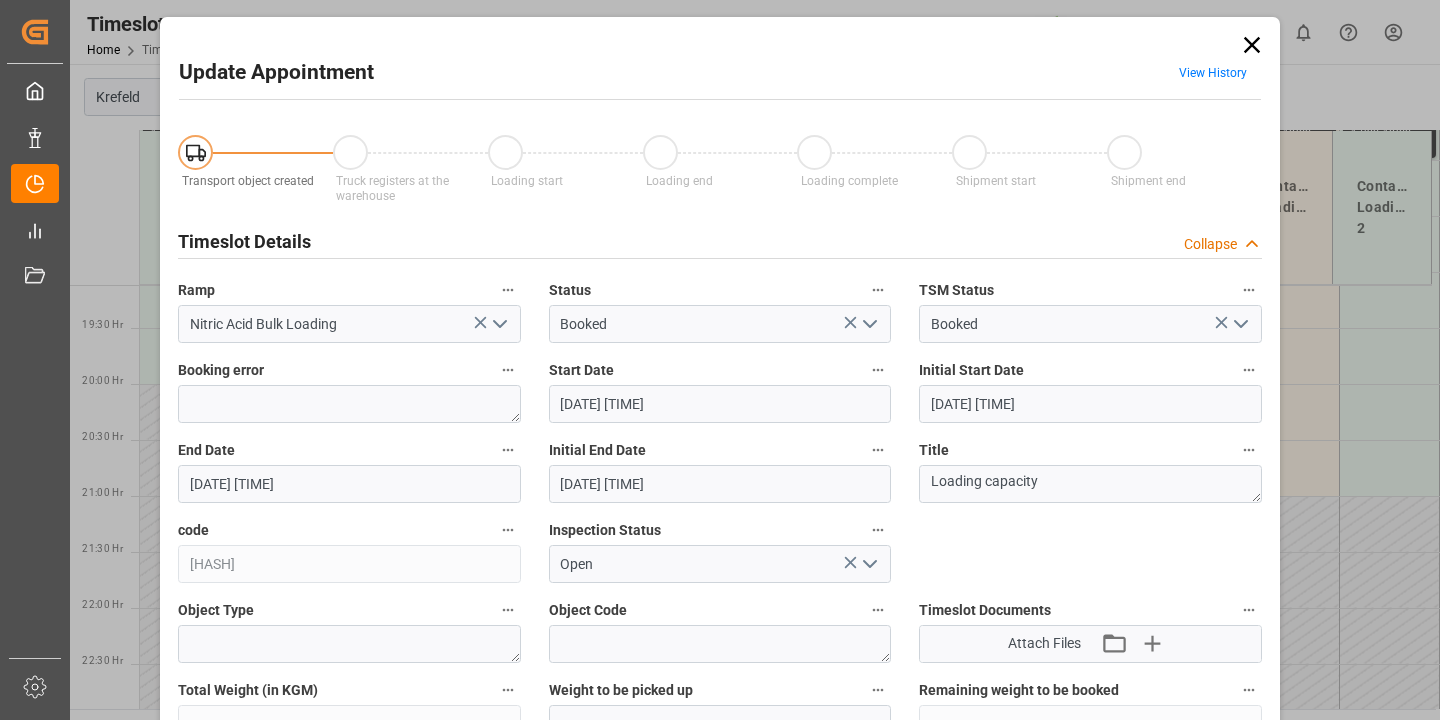 click on "View History" at bounding box center (1213, 73) 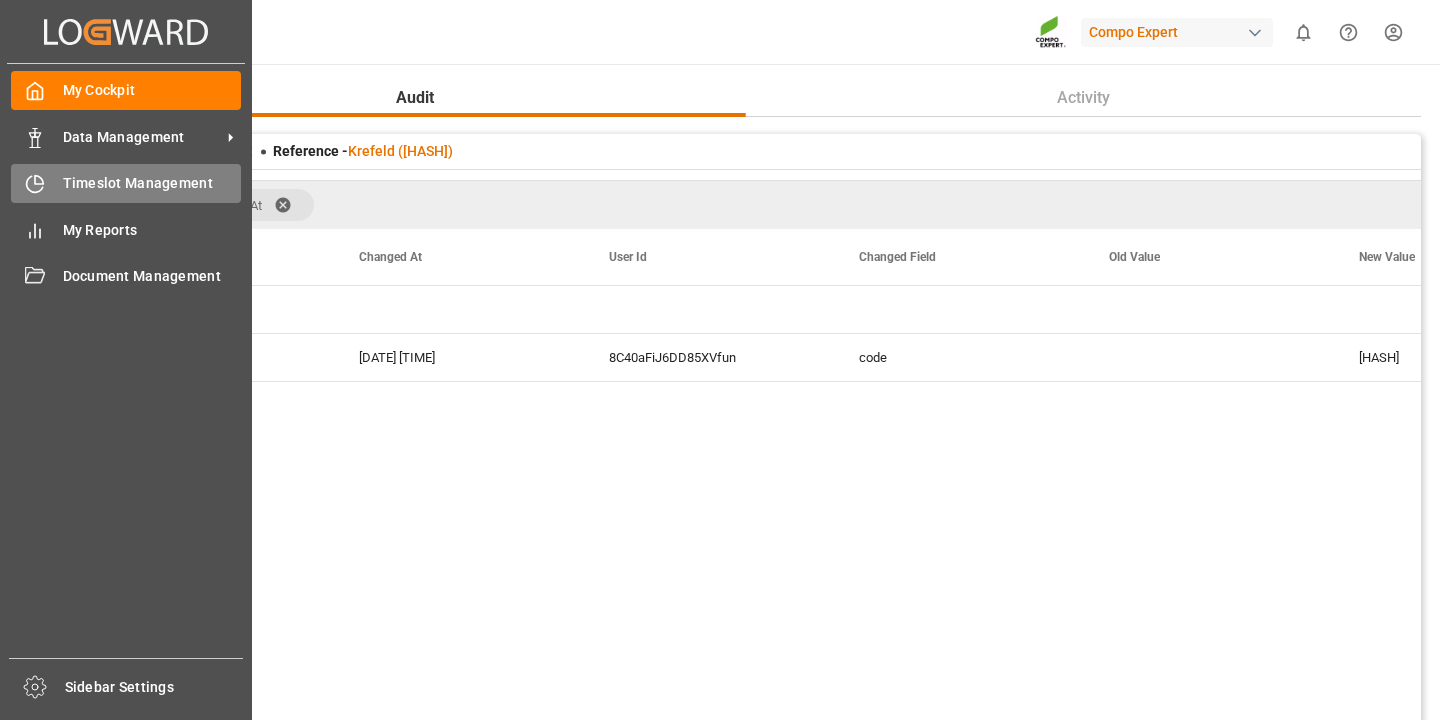 click on "Timeslot Management" at bounding box center (152, 183) 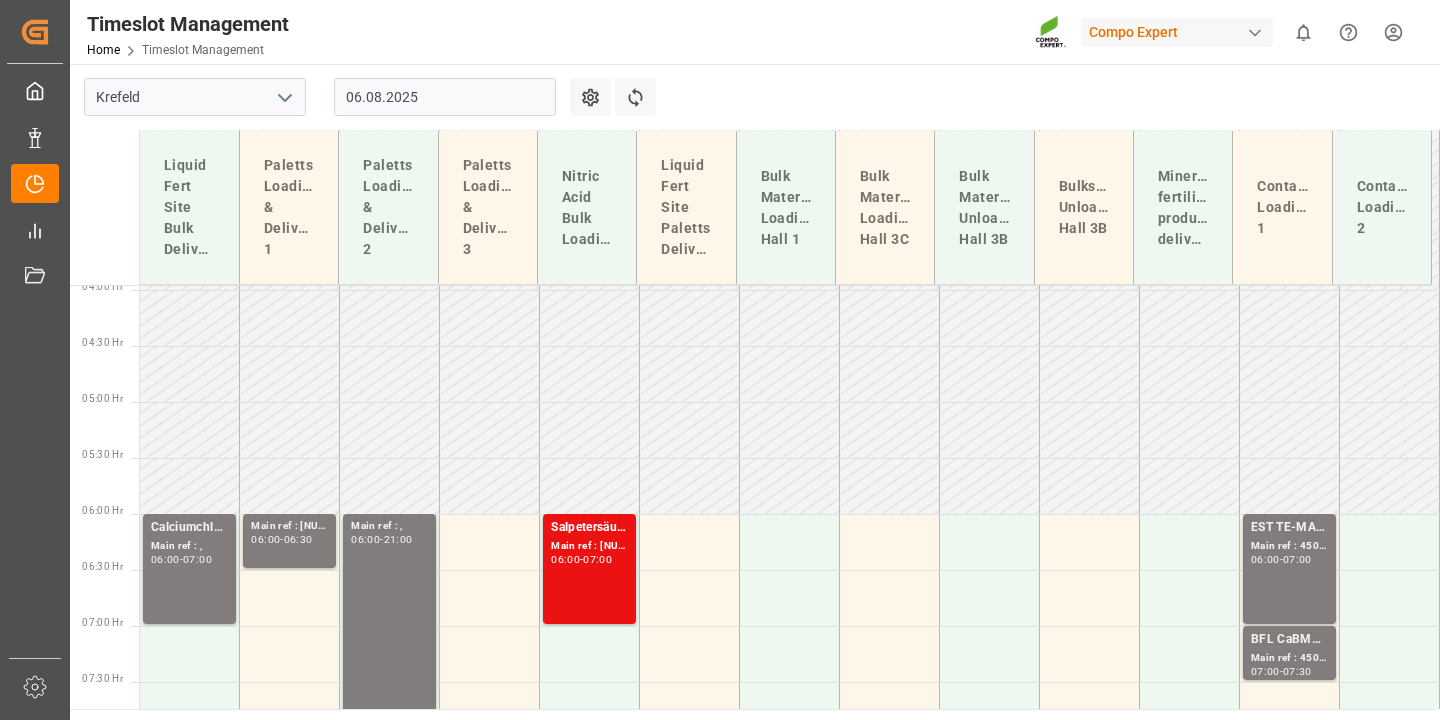 scroll, scrollTop: 54, scrollLeft: 0, axis: vertical 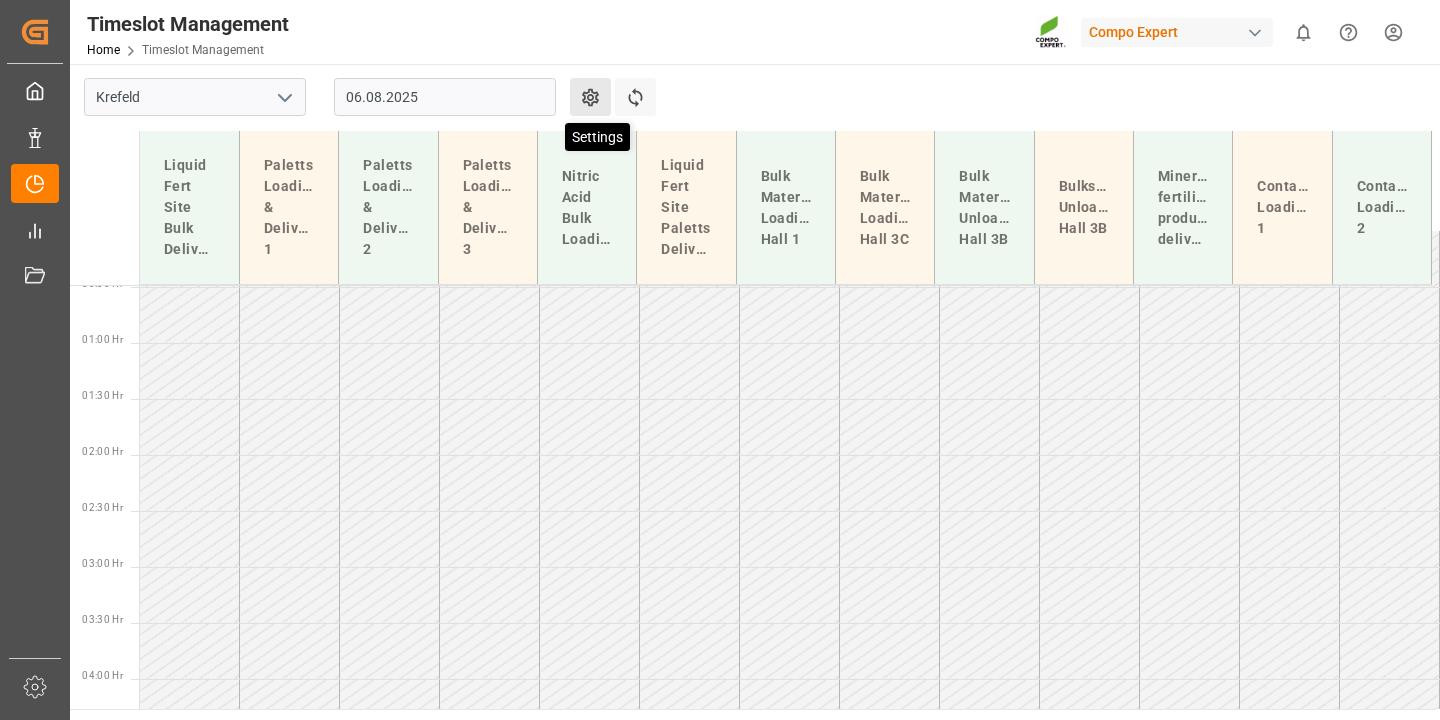 click 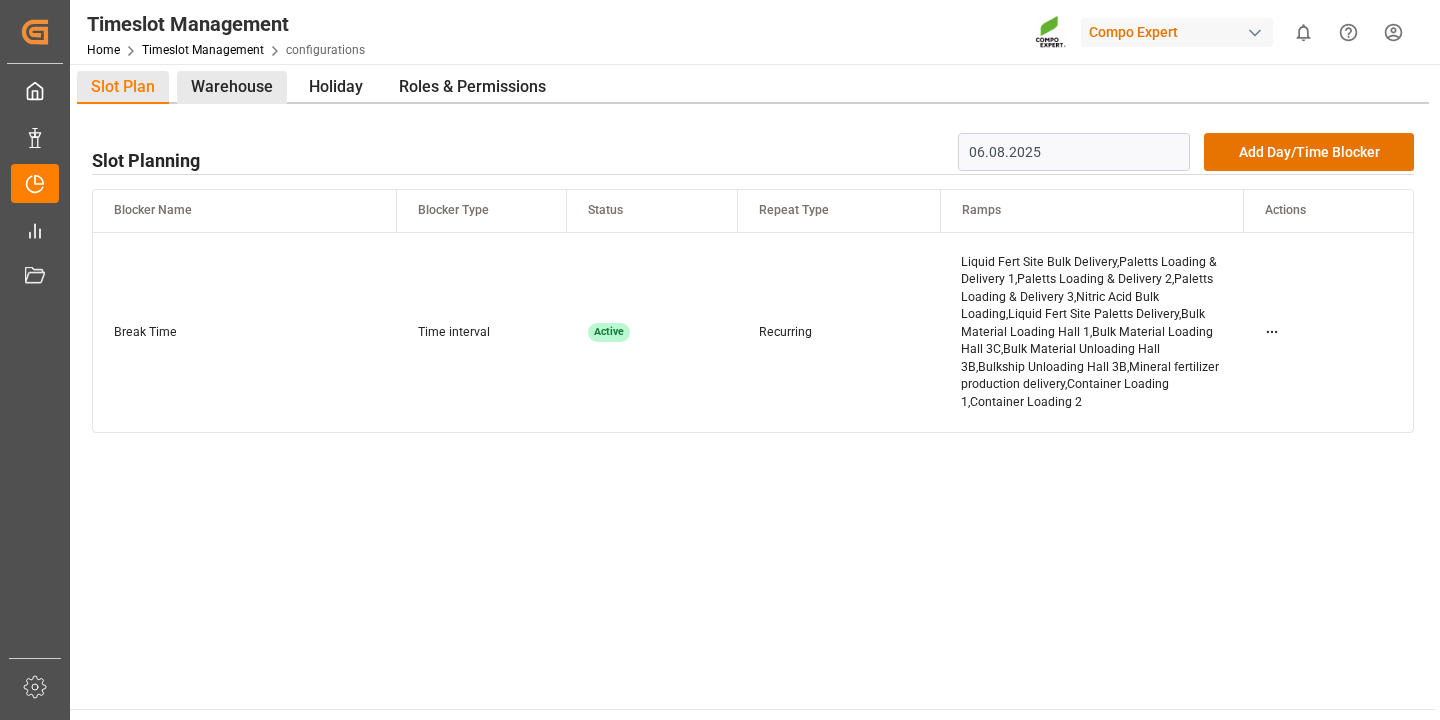 click on "Warehouse" at bounding box center [232, 87] 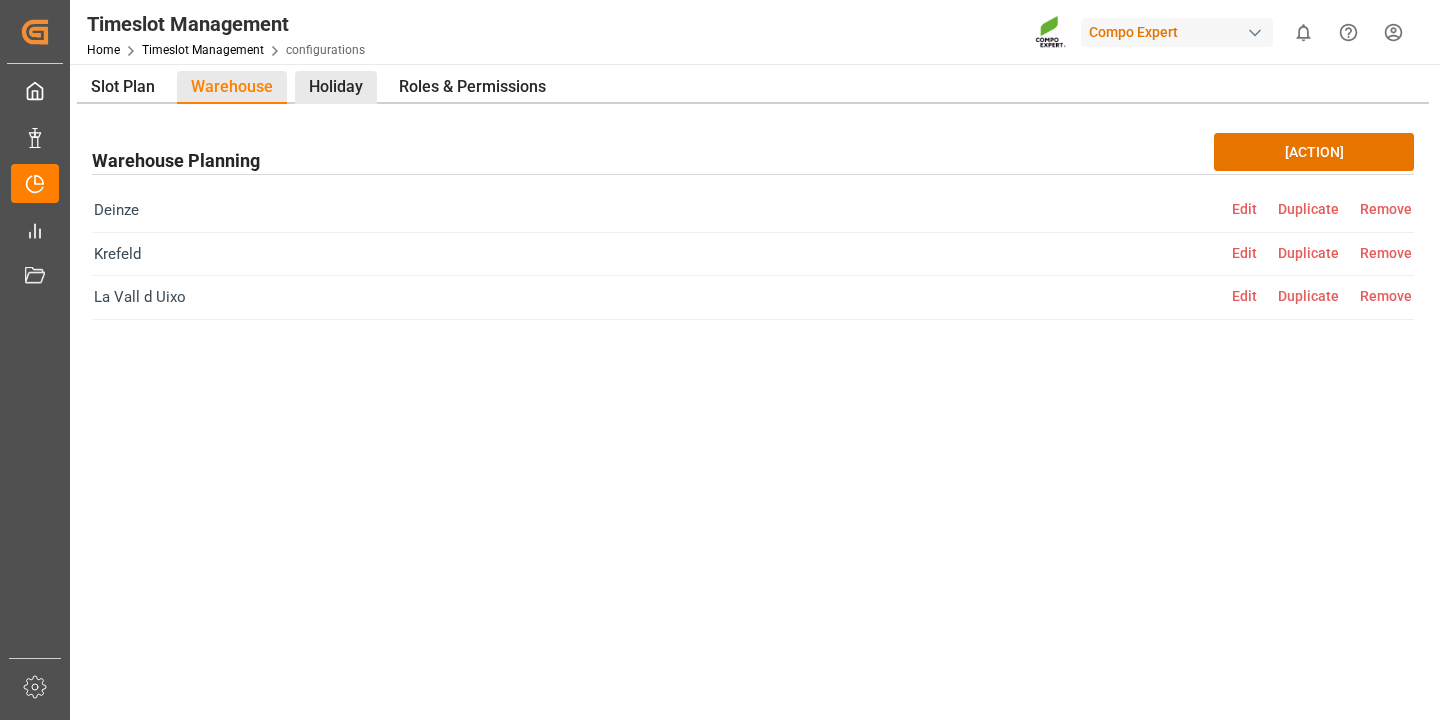 click on "Holiday" at bounding box center (336, 87) 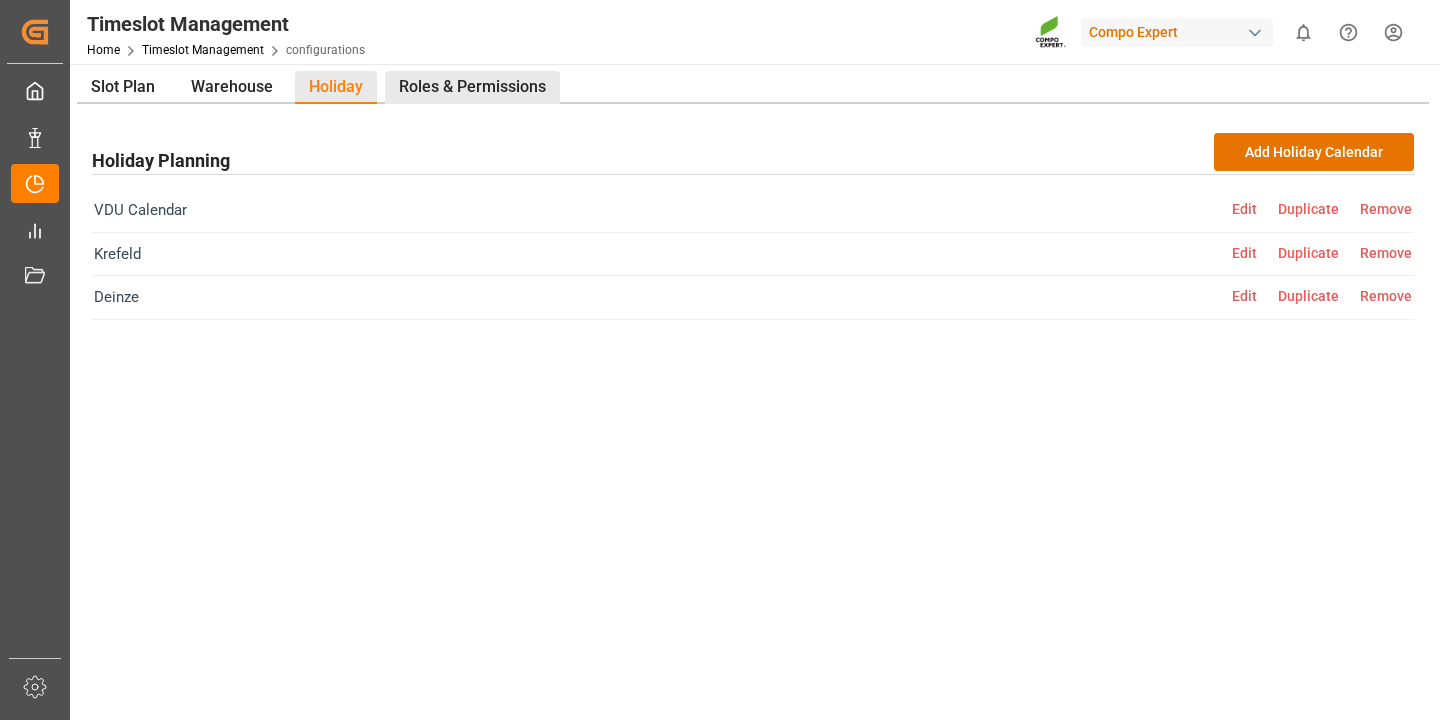 click on "Roles & Permissions" at bounding box center [472, 87] 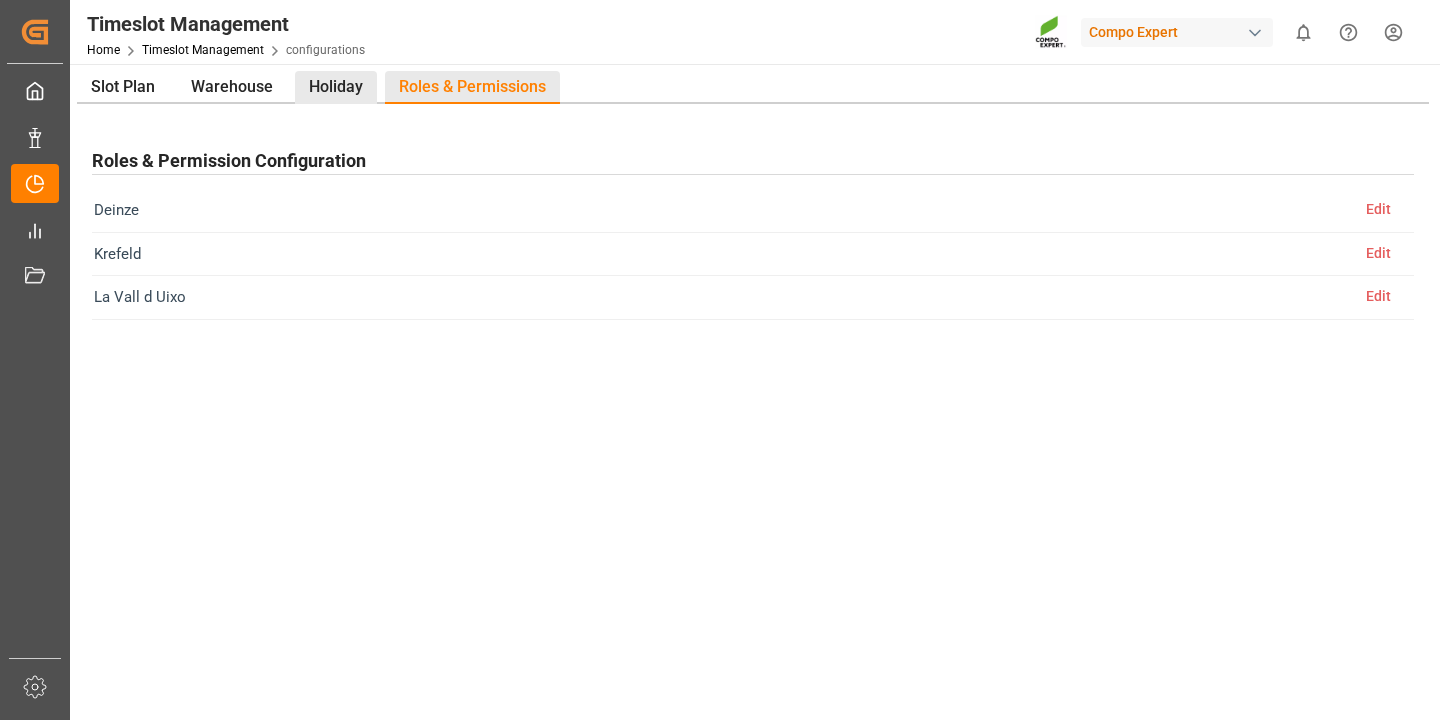 click on "Holiday" at bounding box center [336, 87] 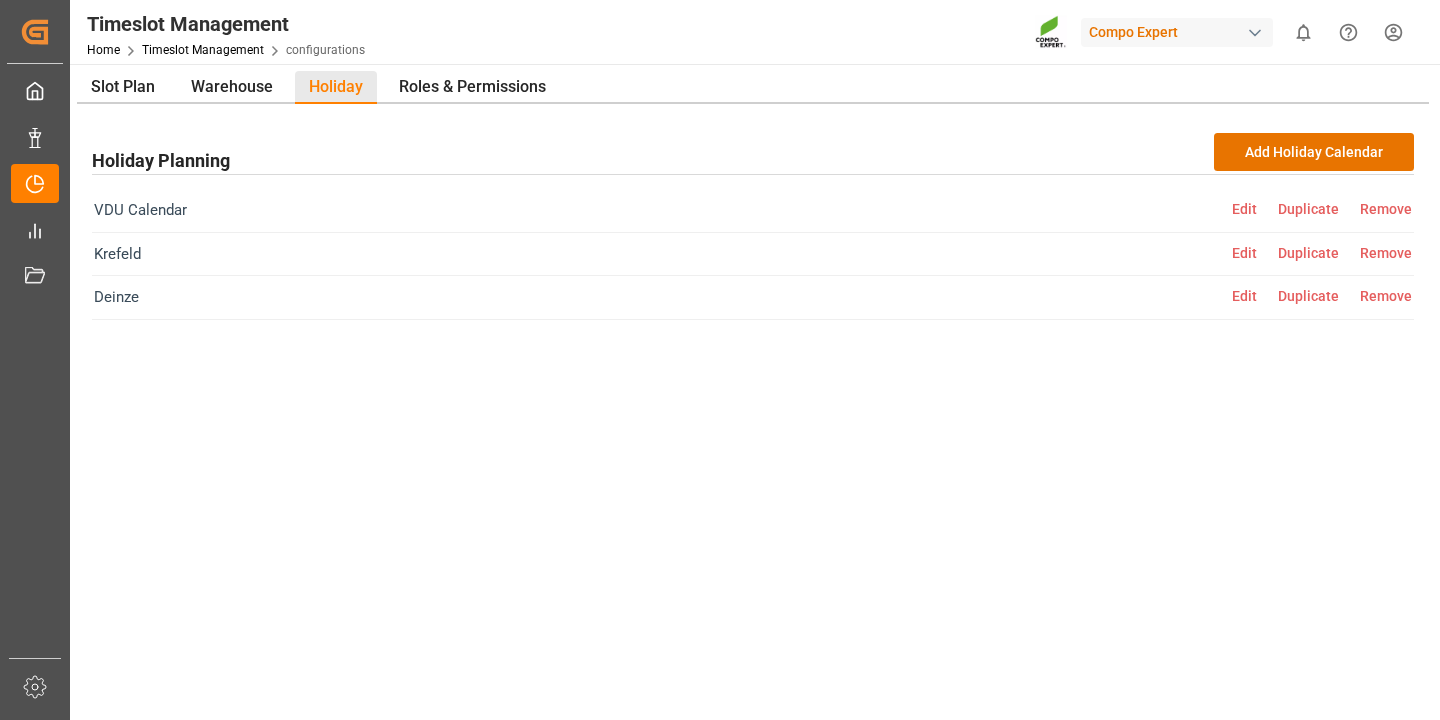 click on "Edit" at bounding box center (1255, 209) 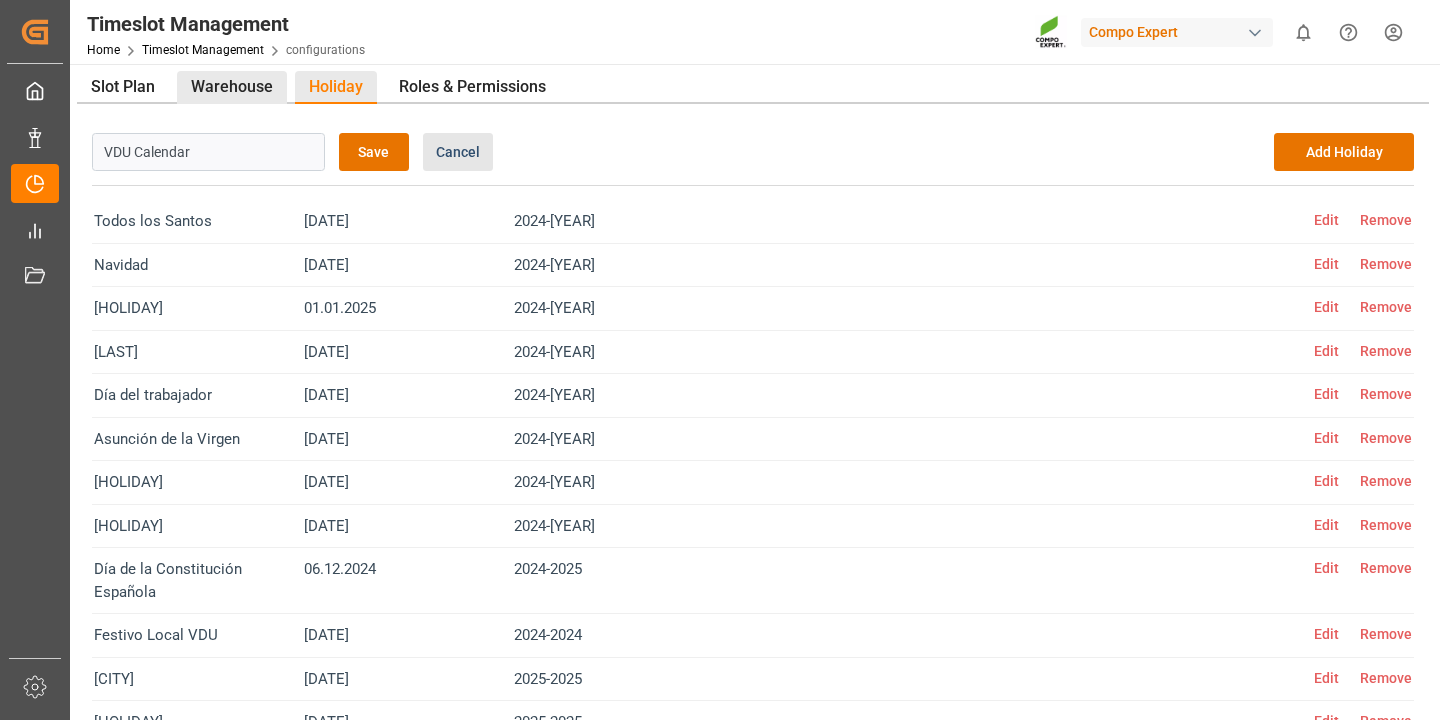 click on "Warehouse" at bounding box center (232, 87) 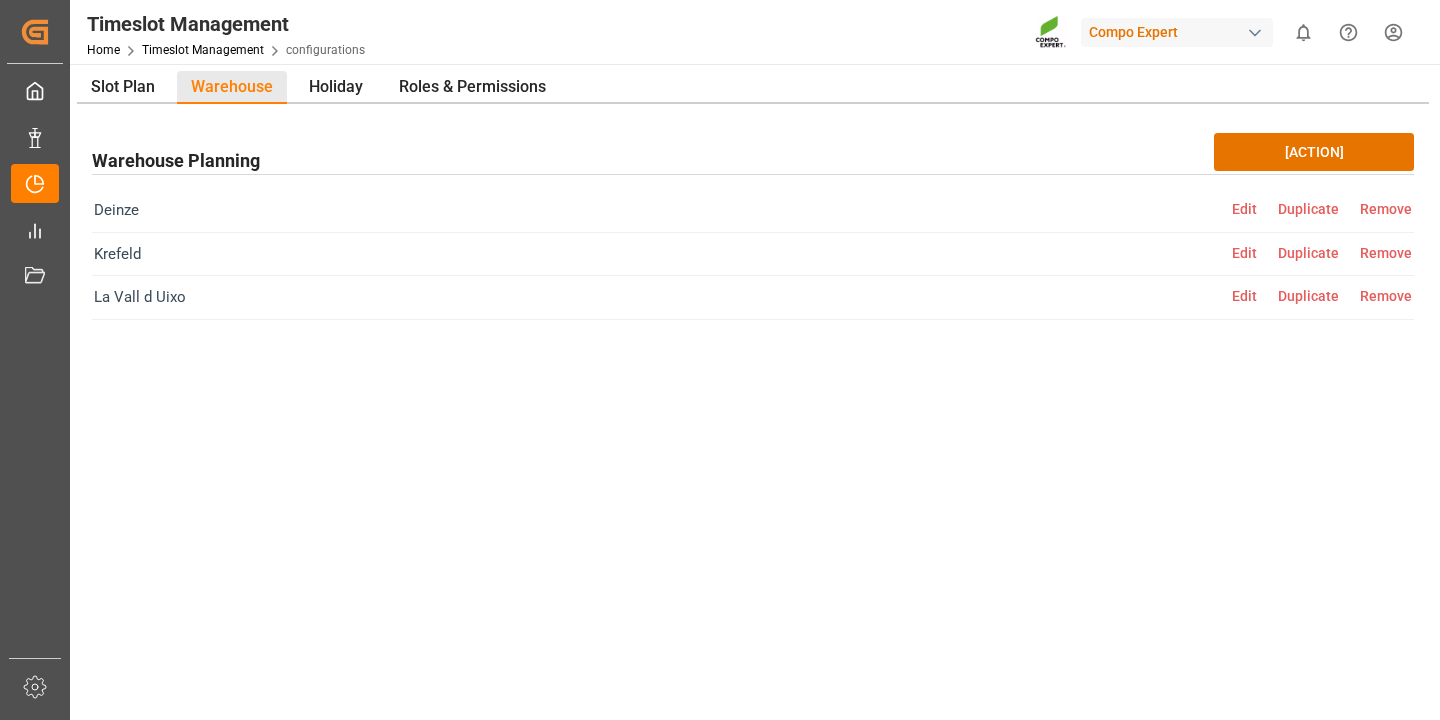 click on "Edit" at bounding box center (1255, 209) 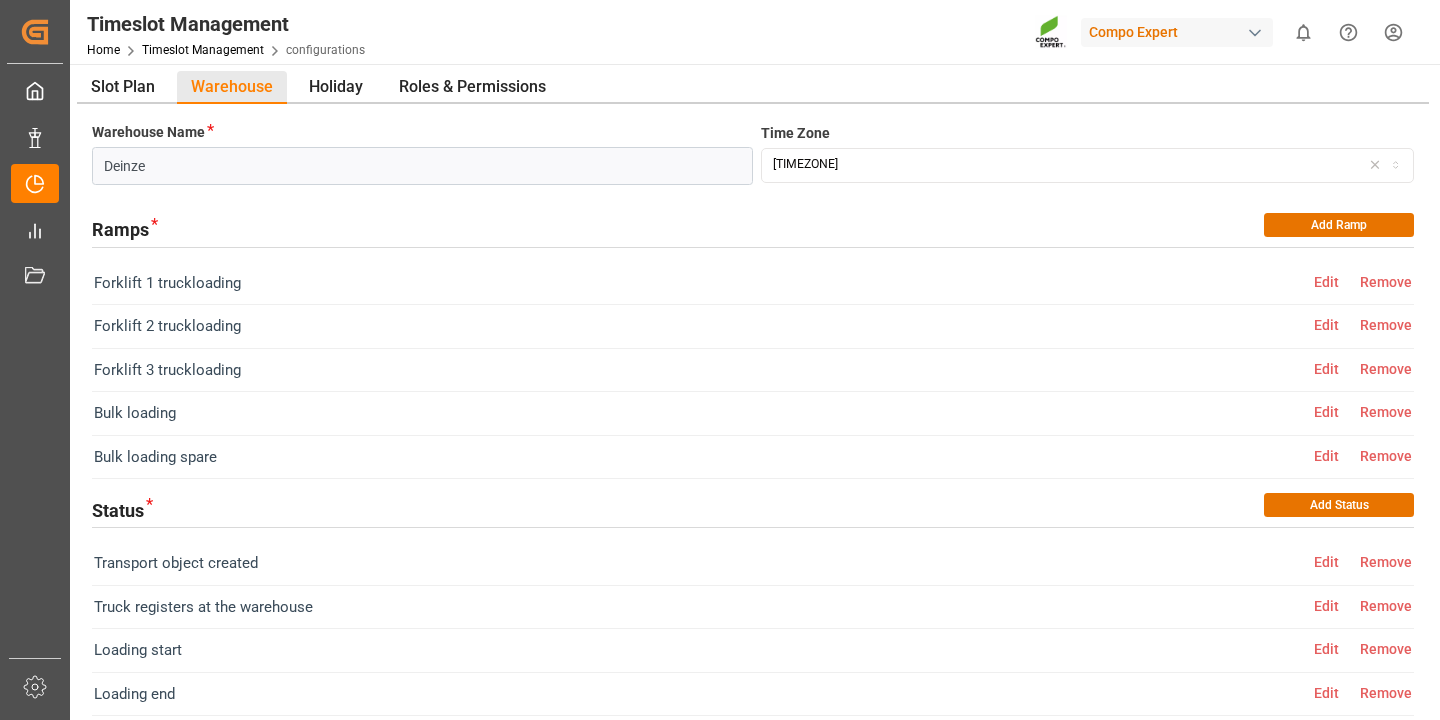 click on "Edit" at bounding box center (1337, 282) 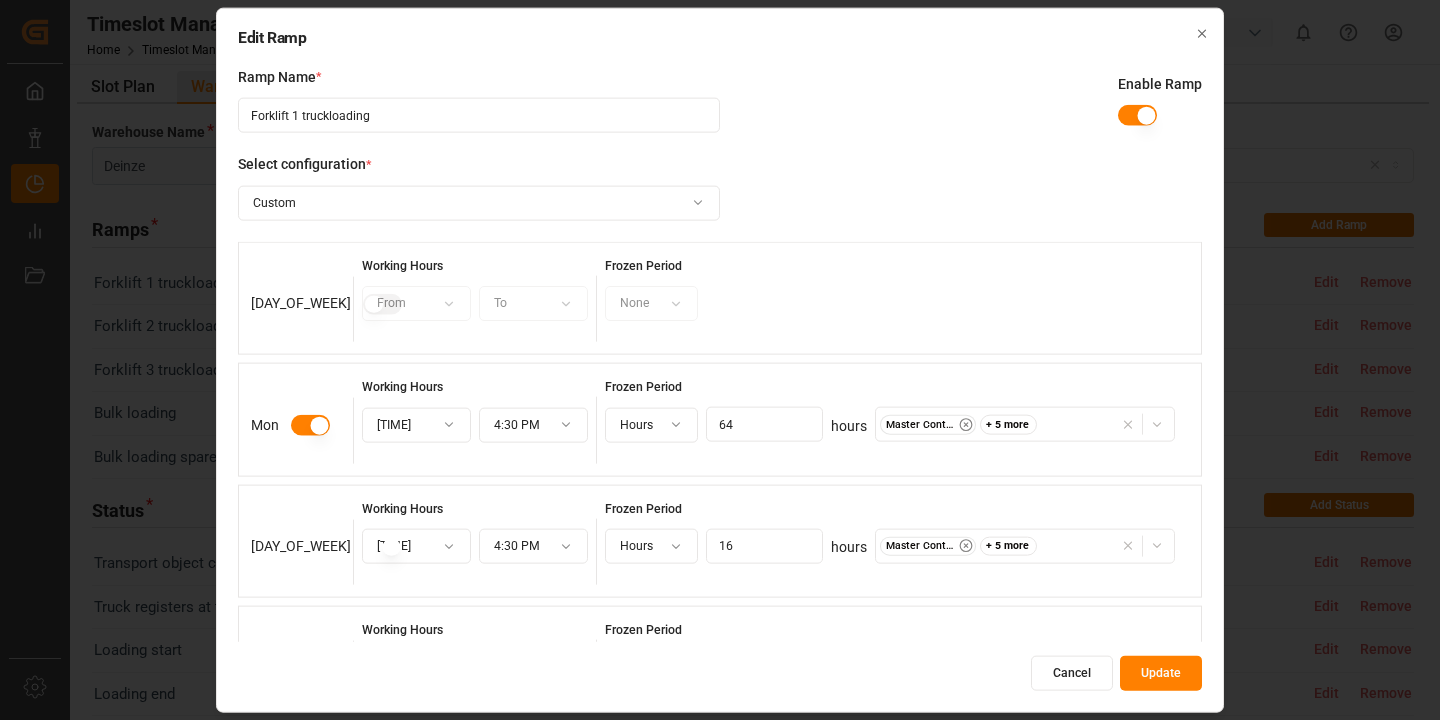 click 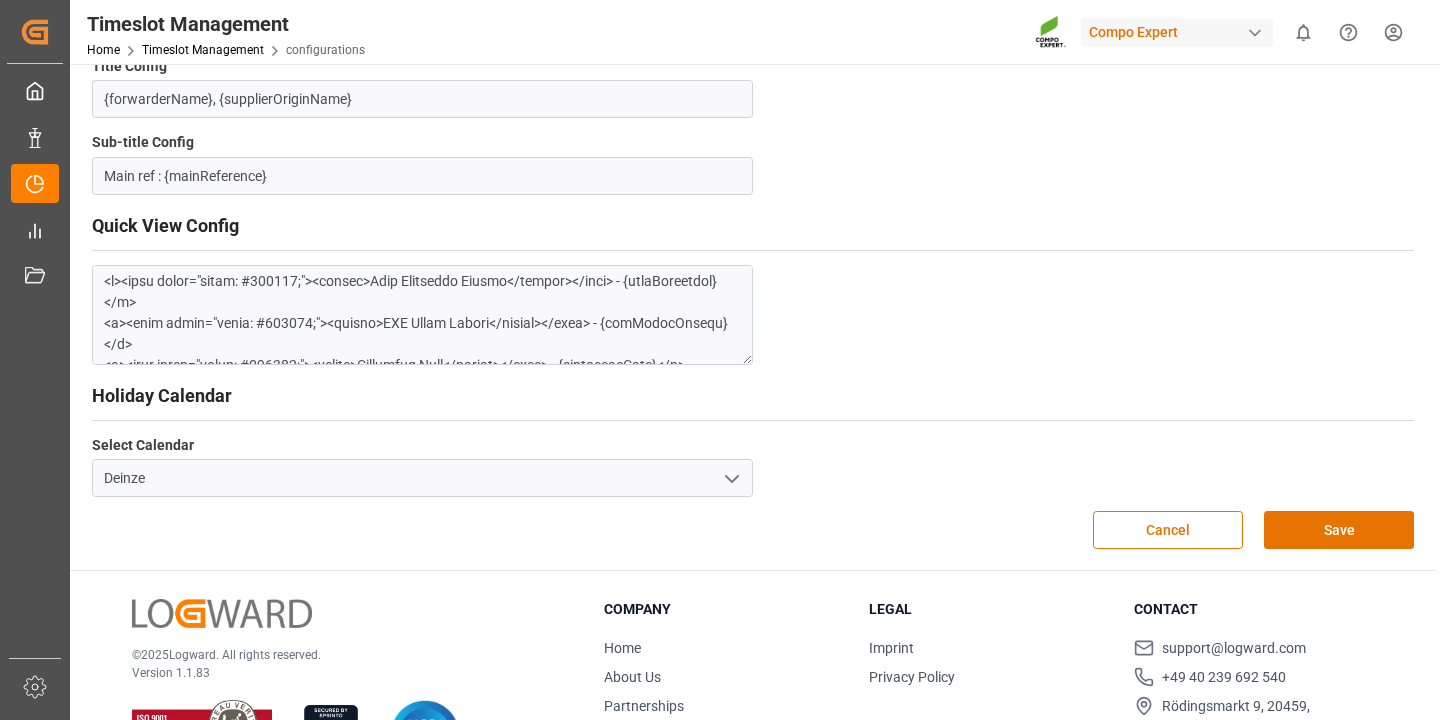 scroll, scrollTop: 1025, scrollLeft: 0, axis: vertical 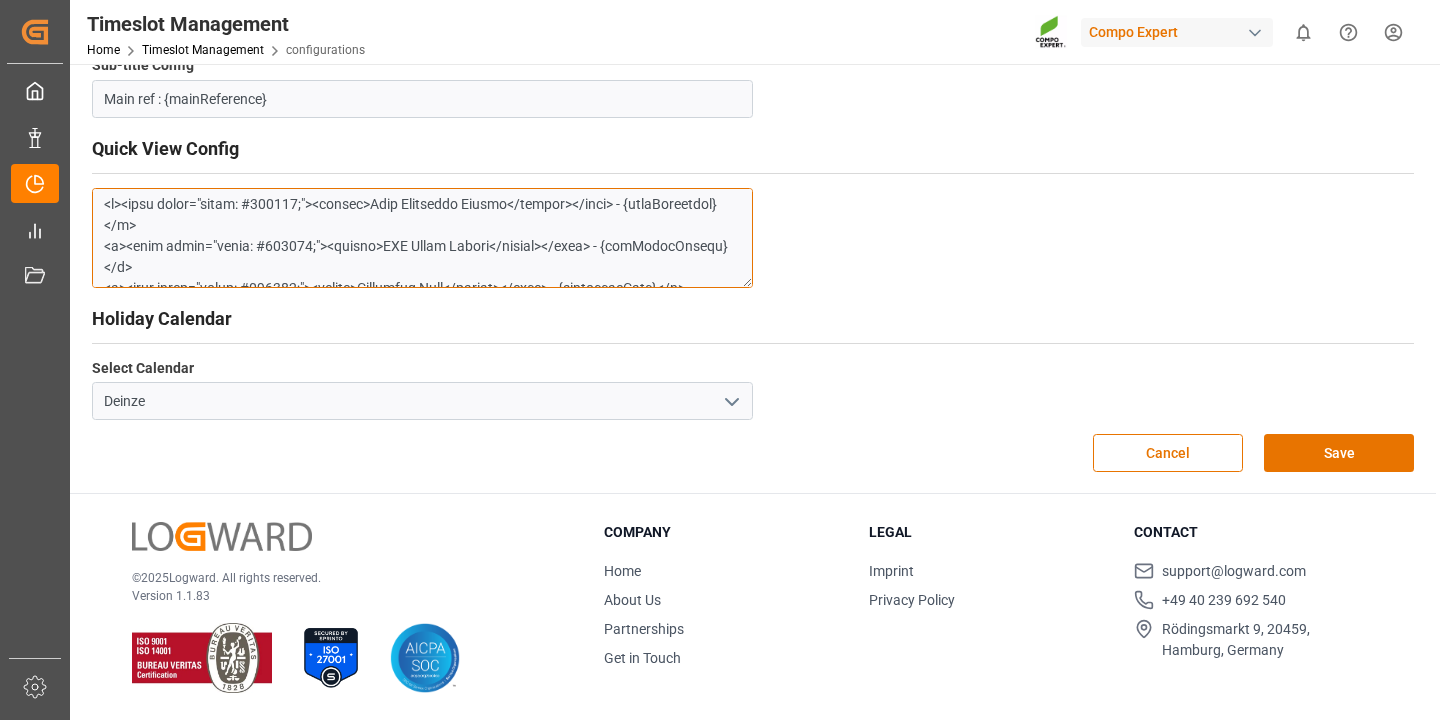 click at bounding box center (422, 238) 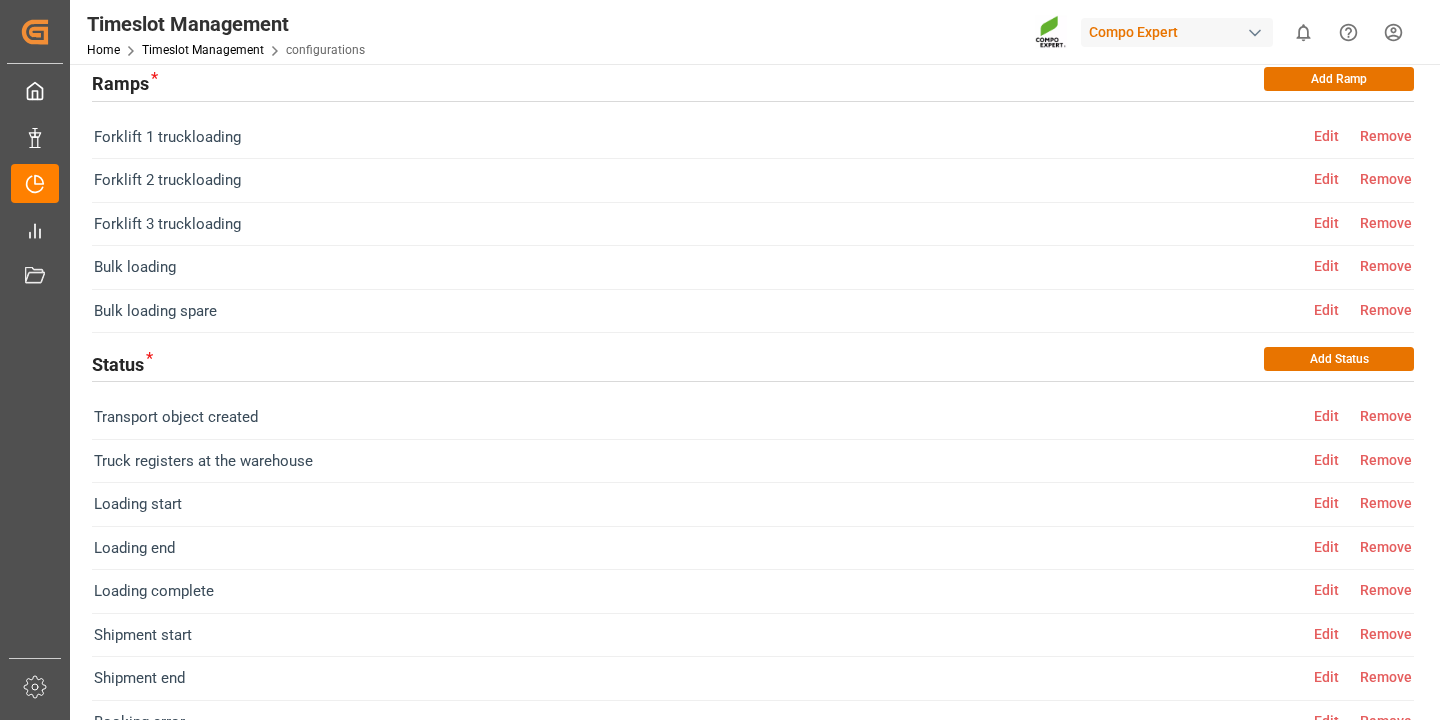 scroll, scrollTop: 0, scrollLeft: 0, axis: both 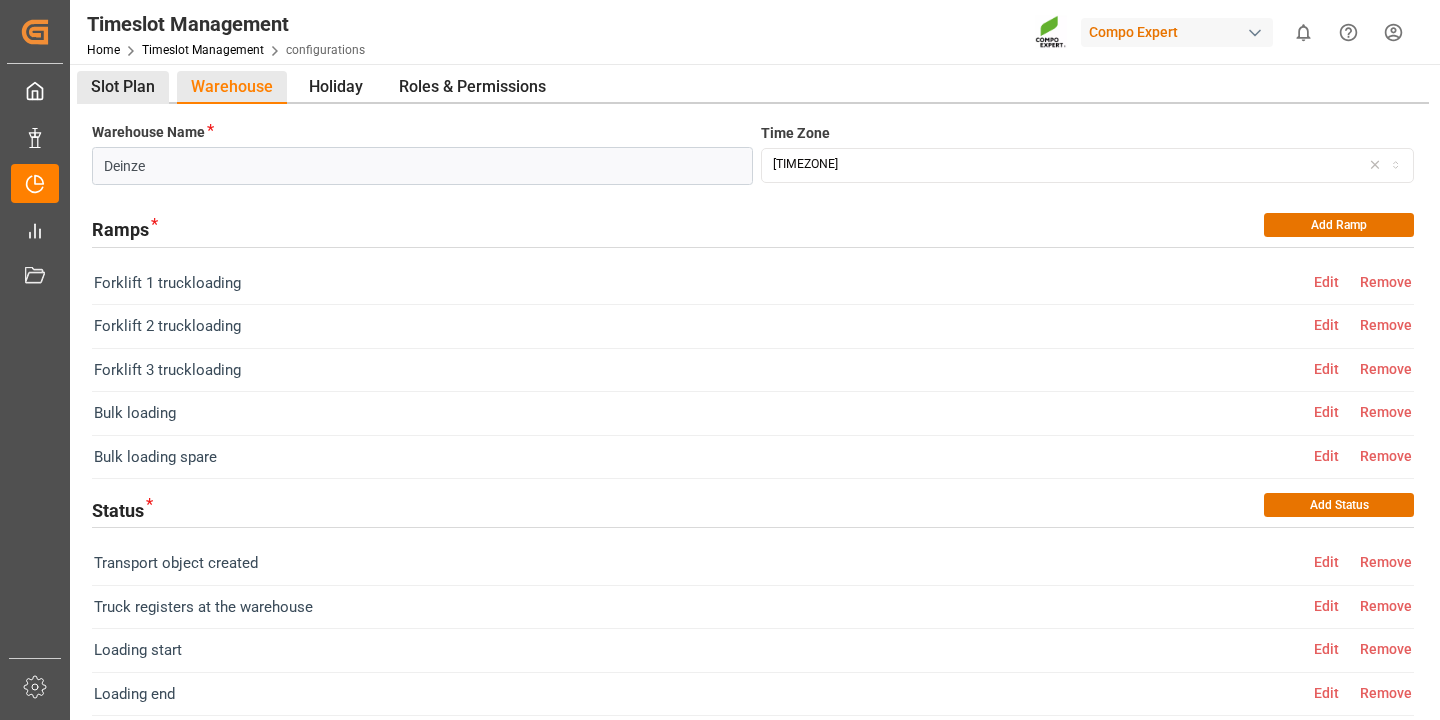 click on "Slot Plan" at bounding box center (123, 87) 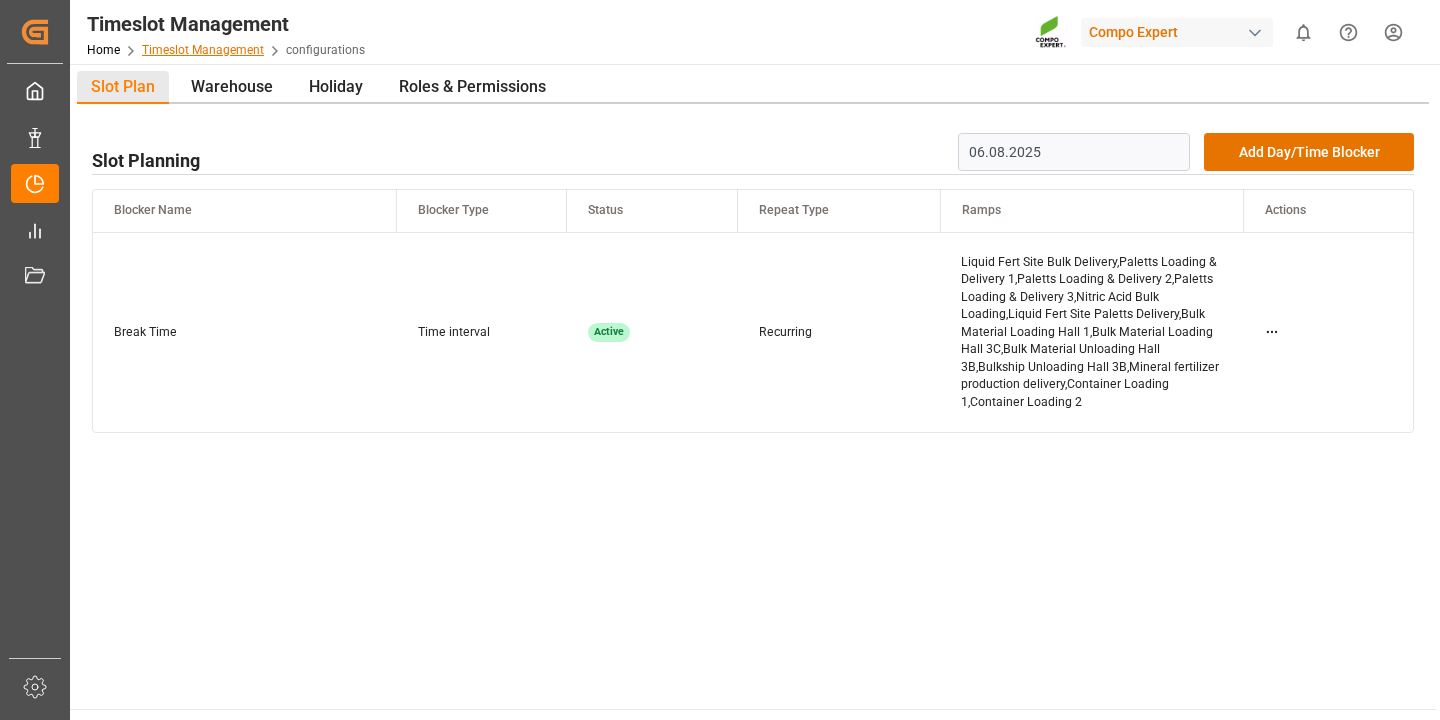 click on "Timeslot Management" at bounding box center (203, 50) 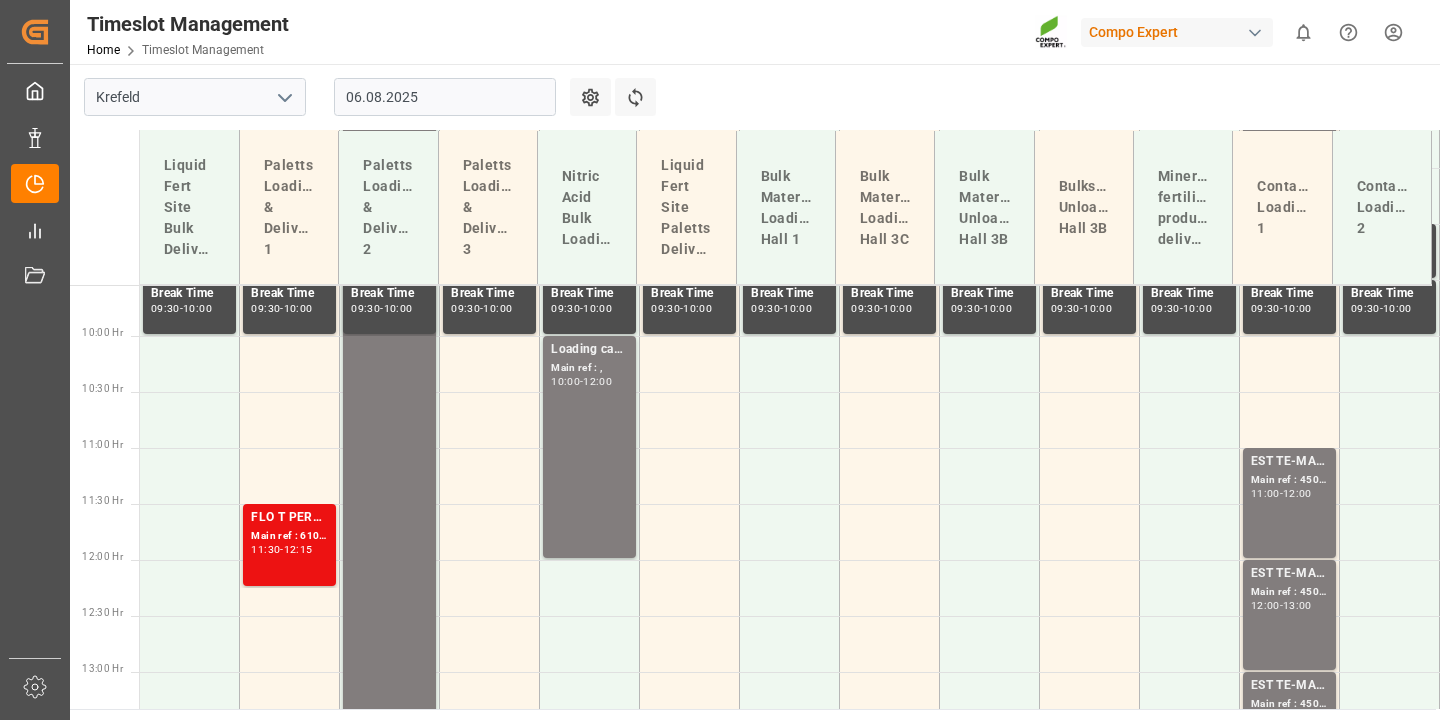 scroll, scrollTop: 1079, scrollLeft: 0, axis: vertical 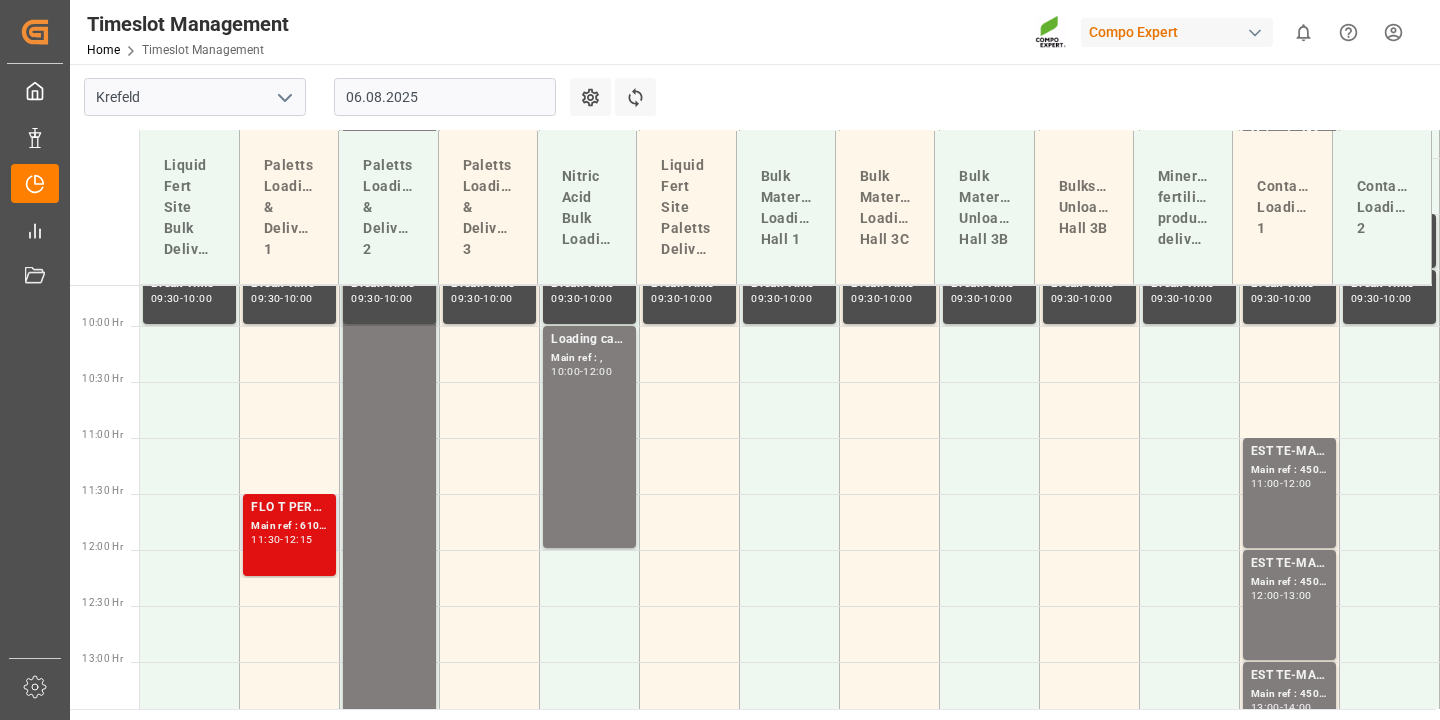 click on "FLO T PERM 16-7-15 25kg (x60) INT; Main ref : 6100000906, 2000000488;  [TIME]  -  [TIME]" at bounding box center (289, 535) 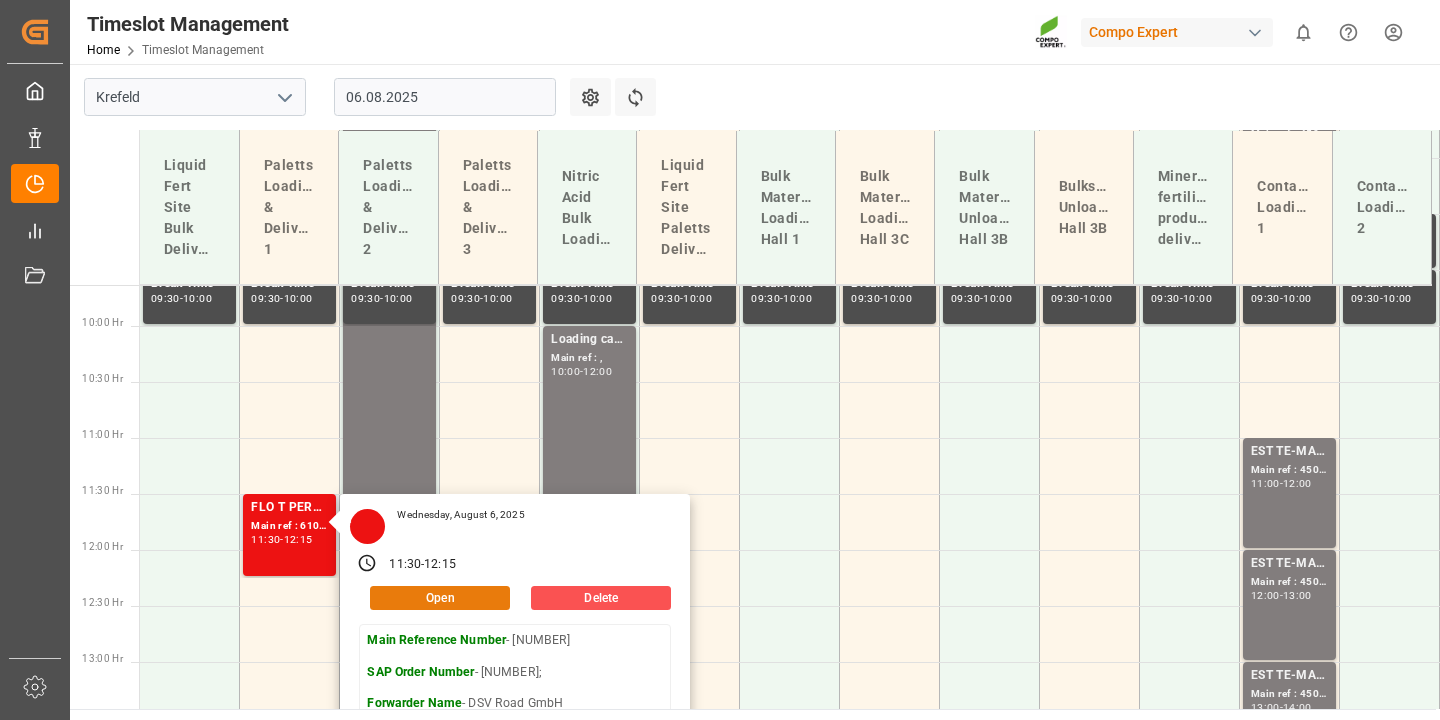 click on "Open" at bounding box center [440, 598] 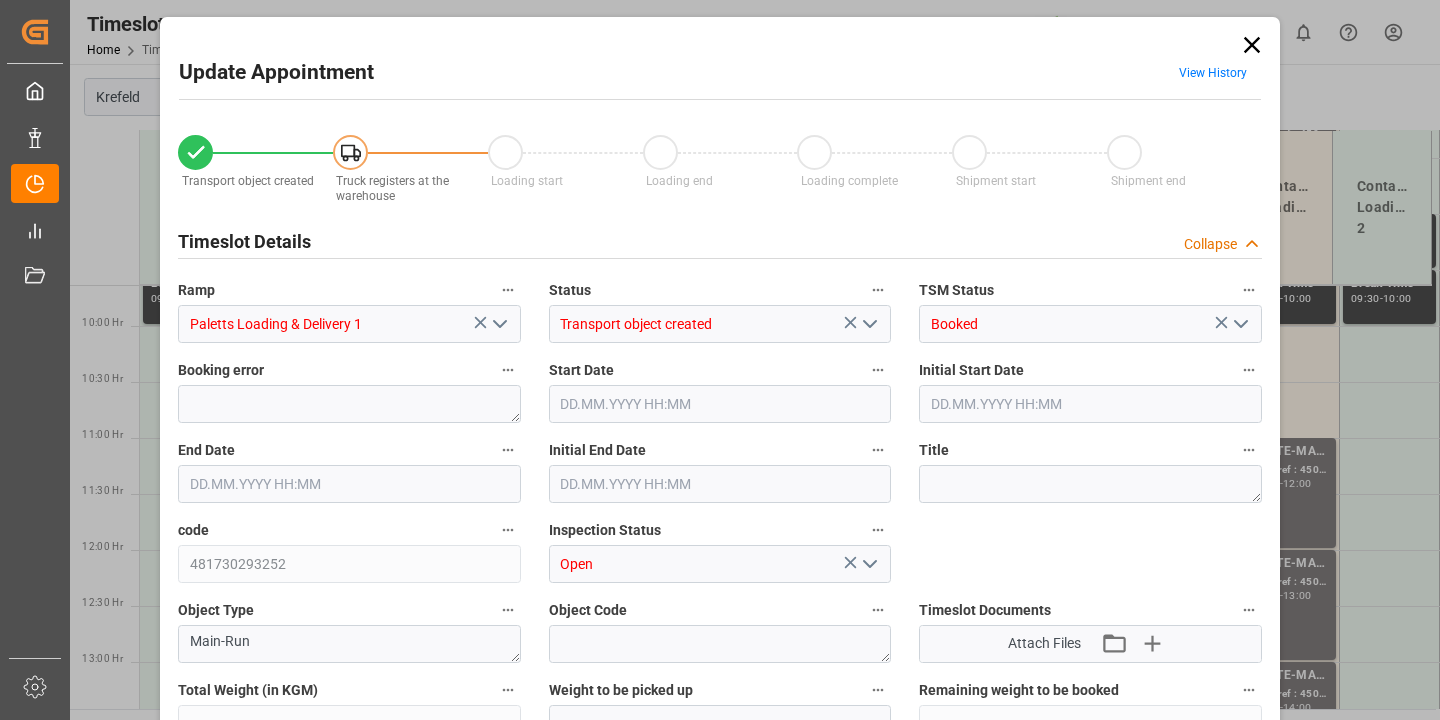 type on "24288" 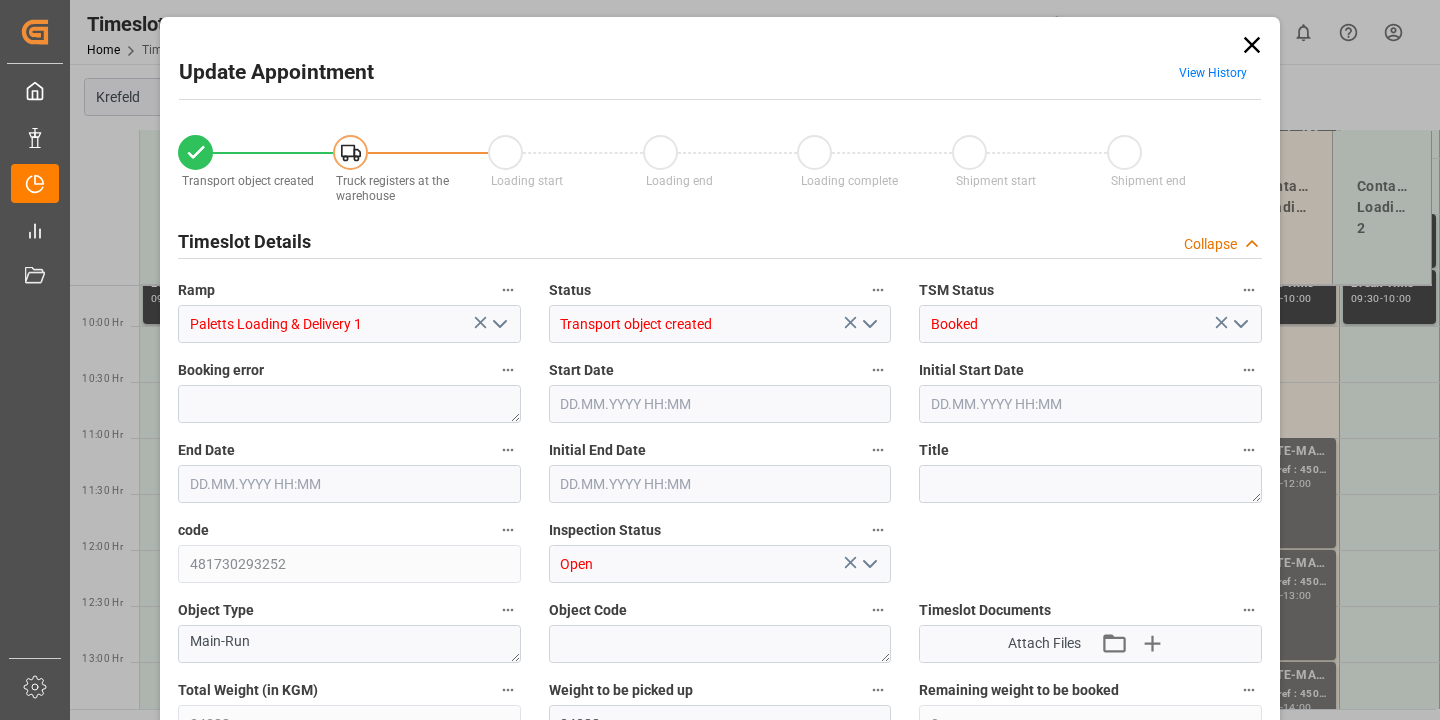 type on "06.08.2025 11:30" 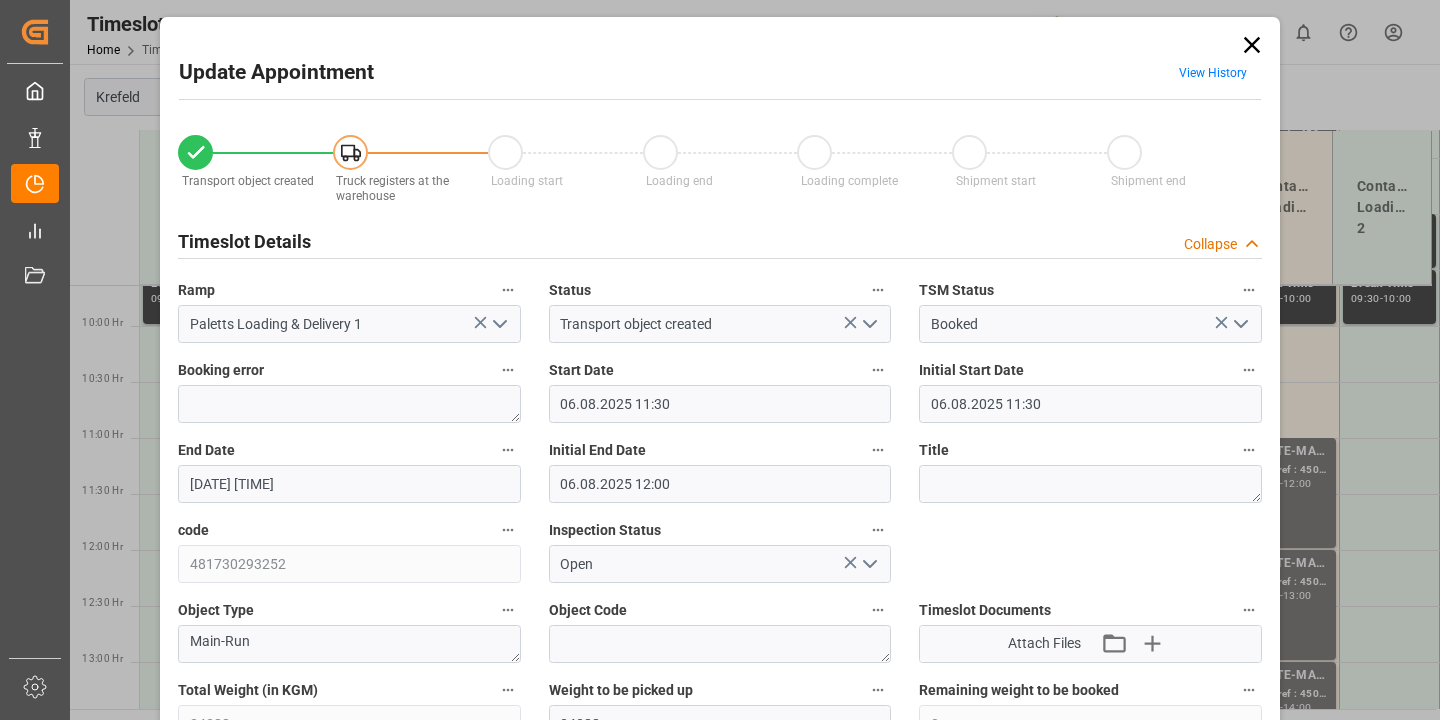 click 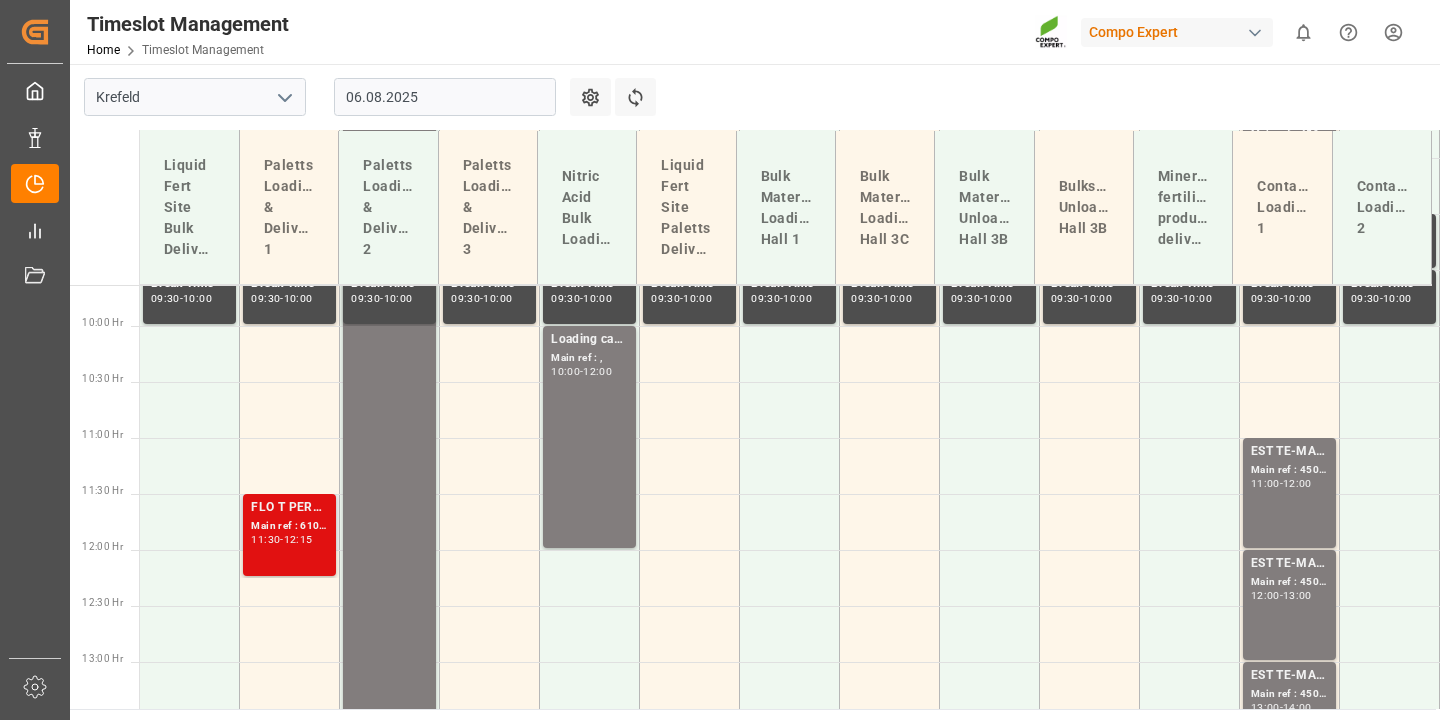 click on "Main ref : 6100000906, 2000000488;" at bounding box center [289, 526] 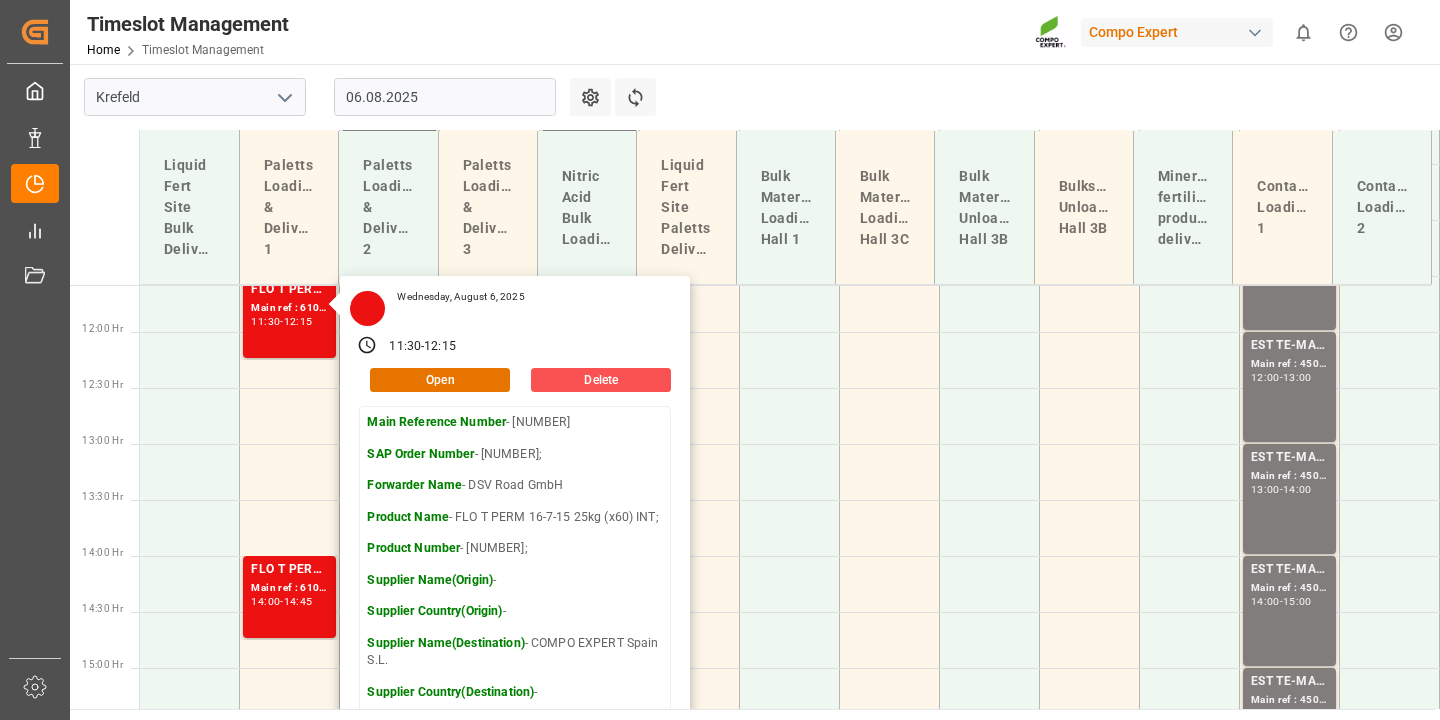 scroll, scrollTop: 1300, scrollLeft: 0, axis: vertical 